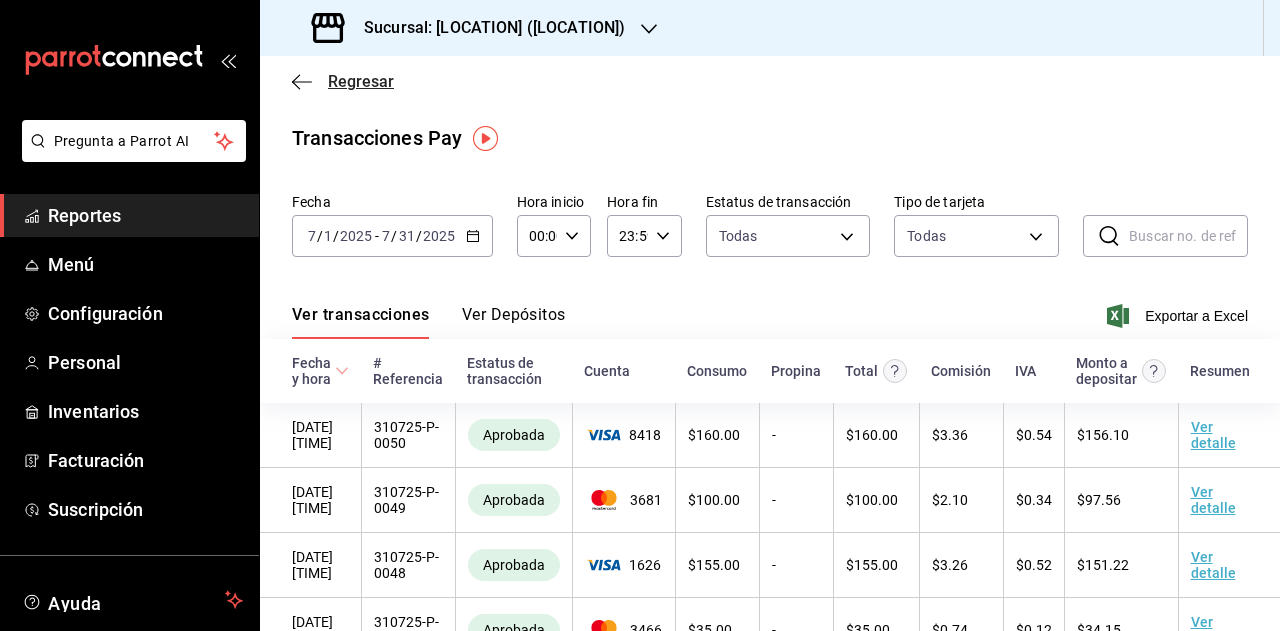 scroll, scrollTop: 0, scrollLeft: 0, axis: both 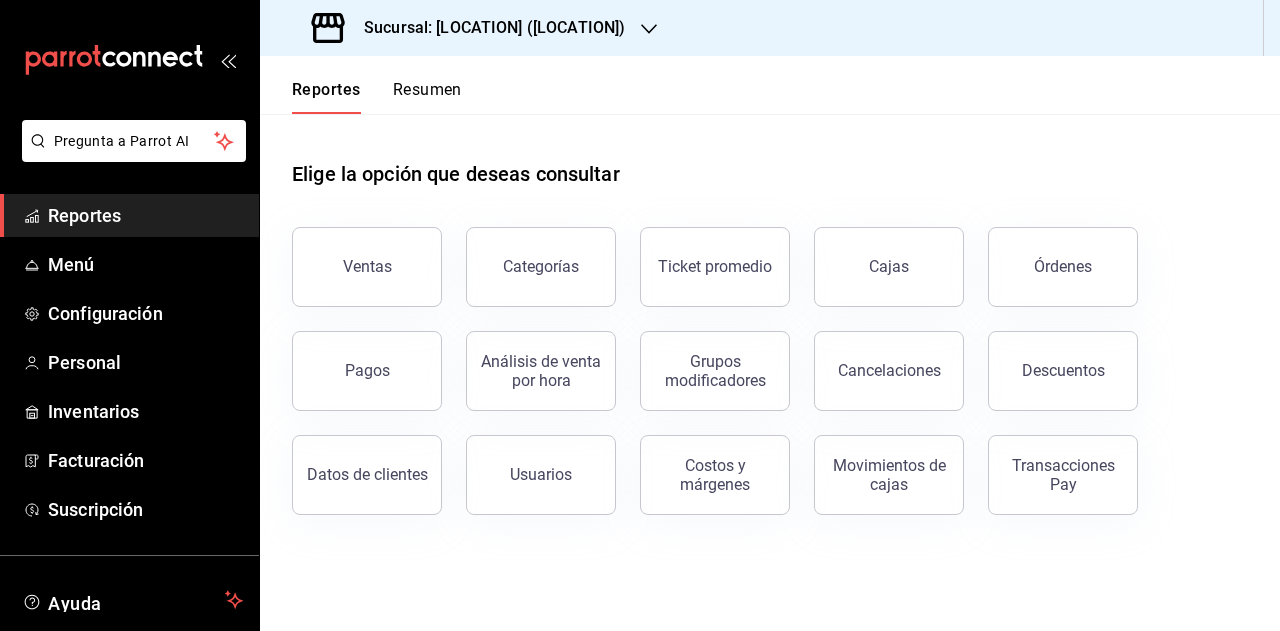click on "Reportes" at bounding box center [145, 215] 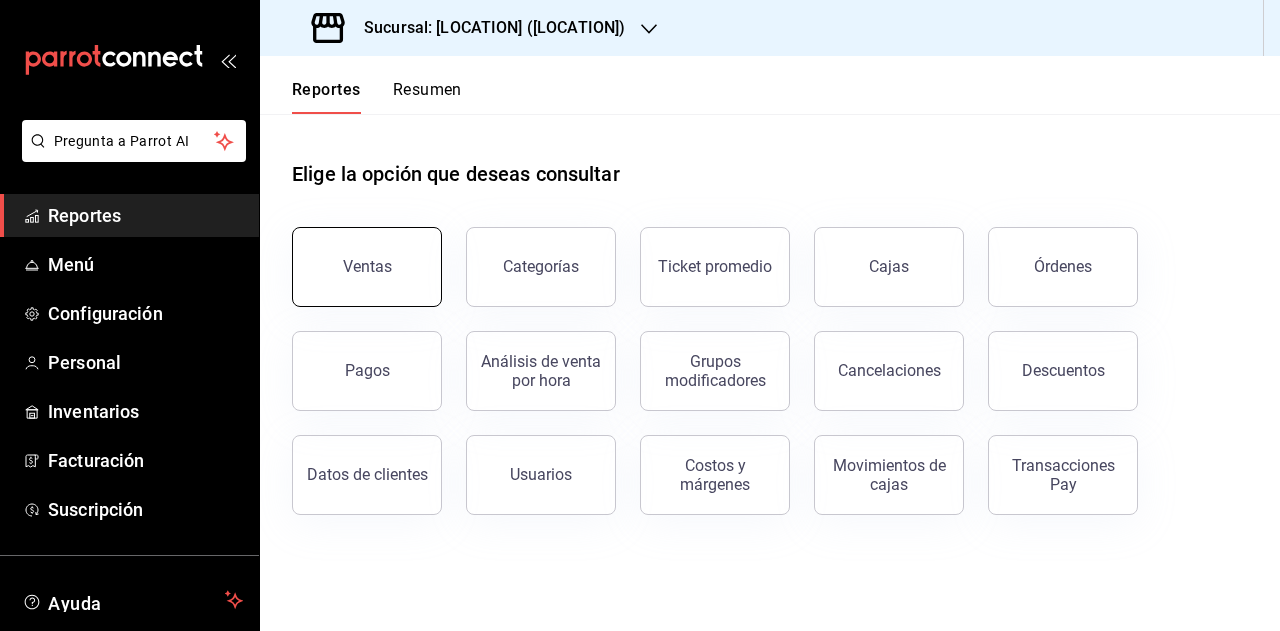 click on "Ventas" at bounding box center (367, 267) 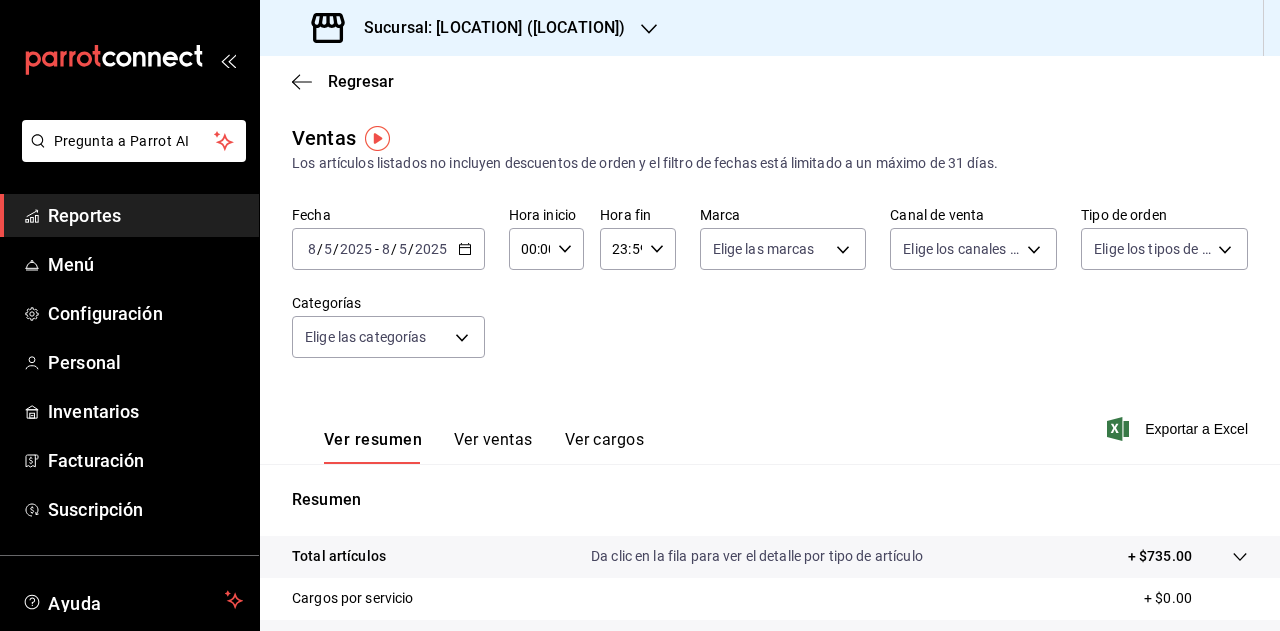 click on "[DATE] [DATE] - [DATE] [DATE]" at bounding box center (388, 249) 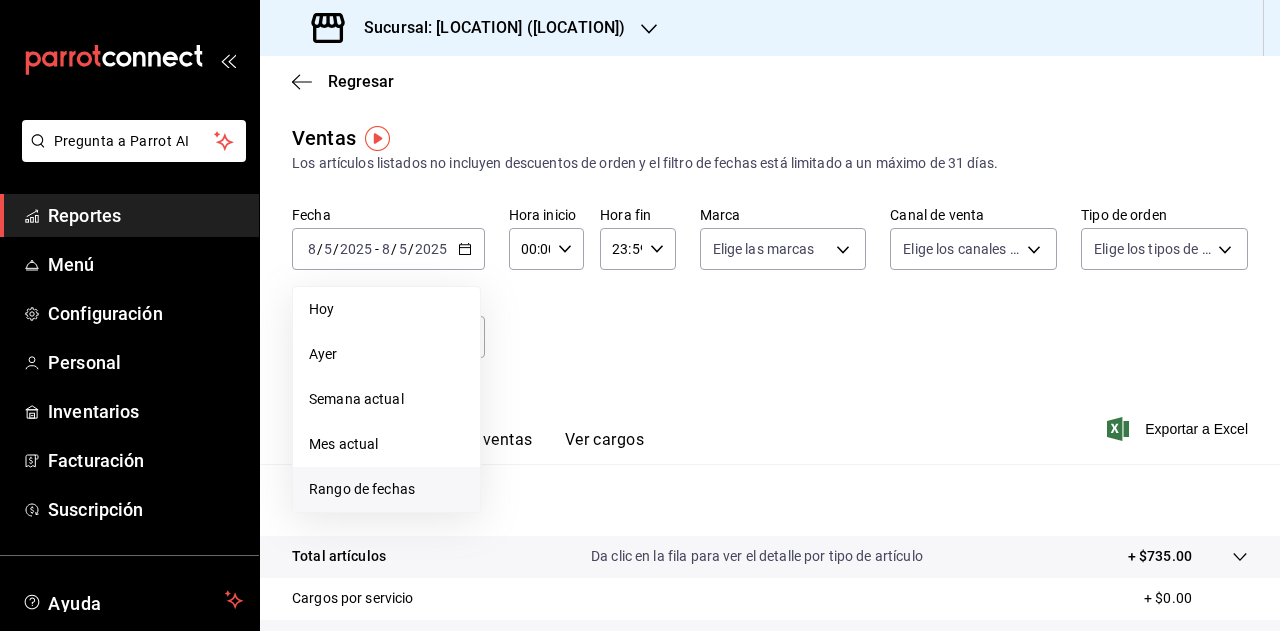 click on "Rango de fechas" at bounding box center [386, 489] 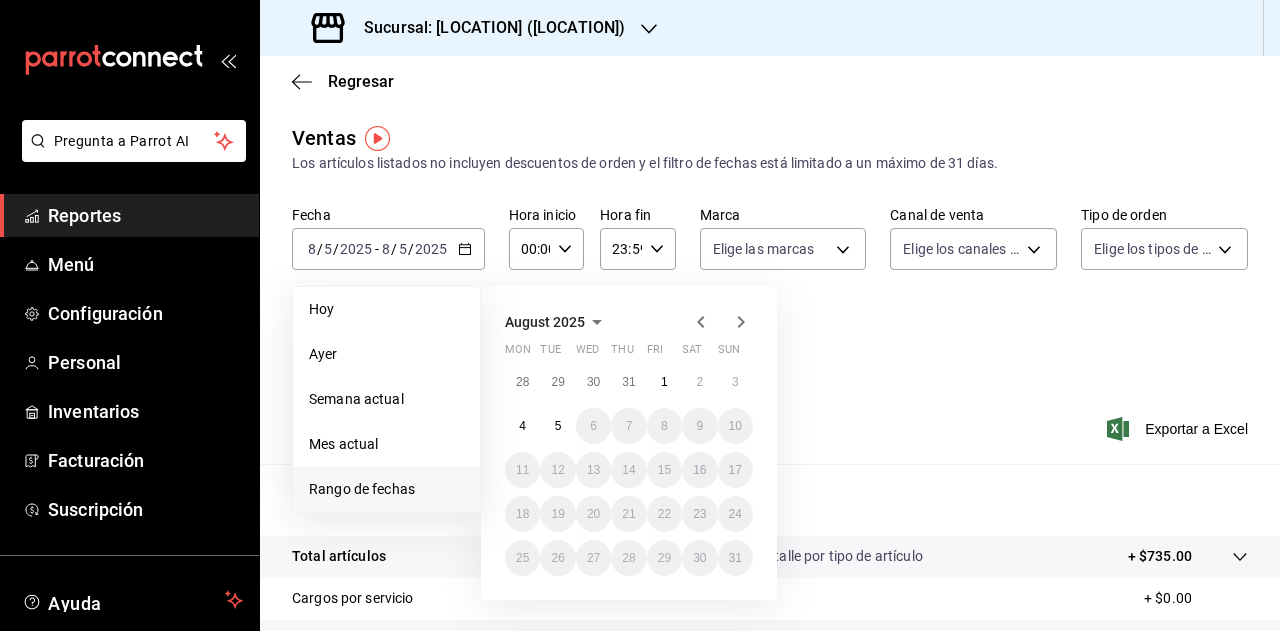 click 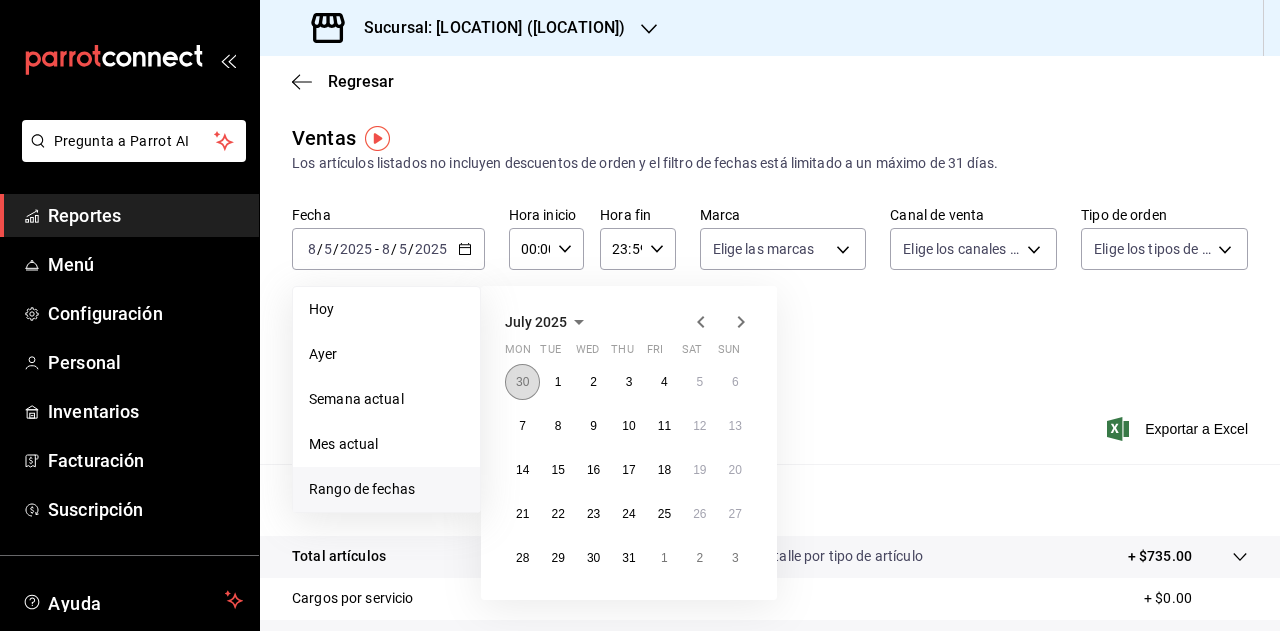 click on "30" at bounding box center [522, 382] 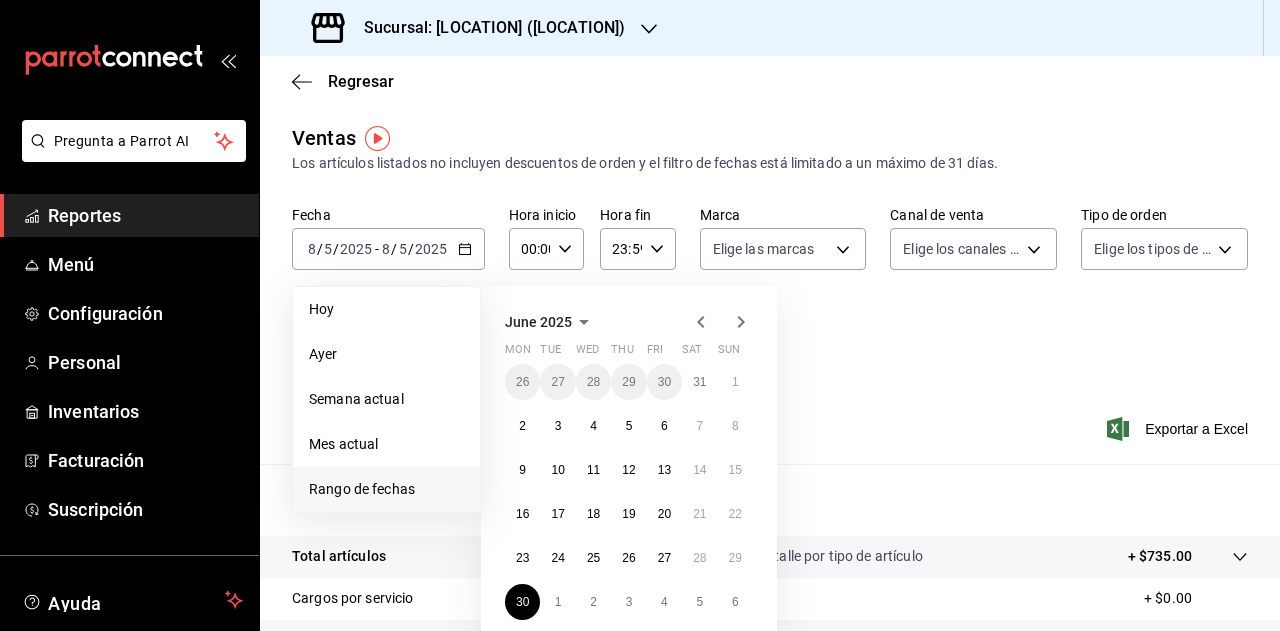 click 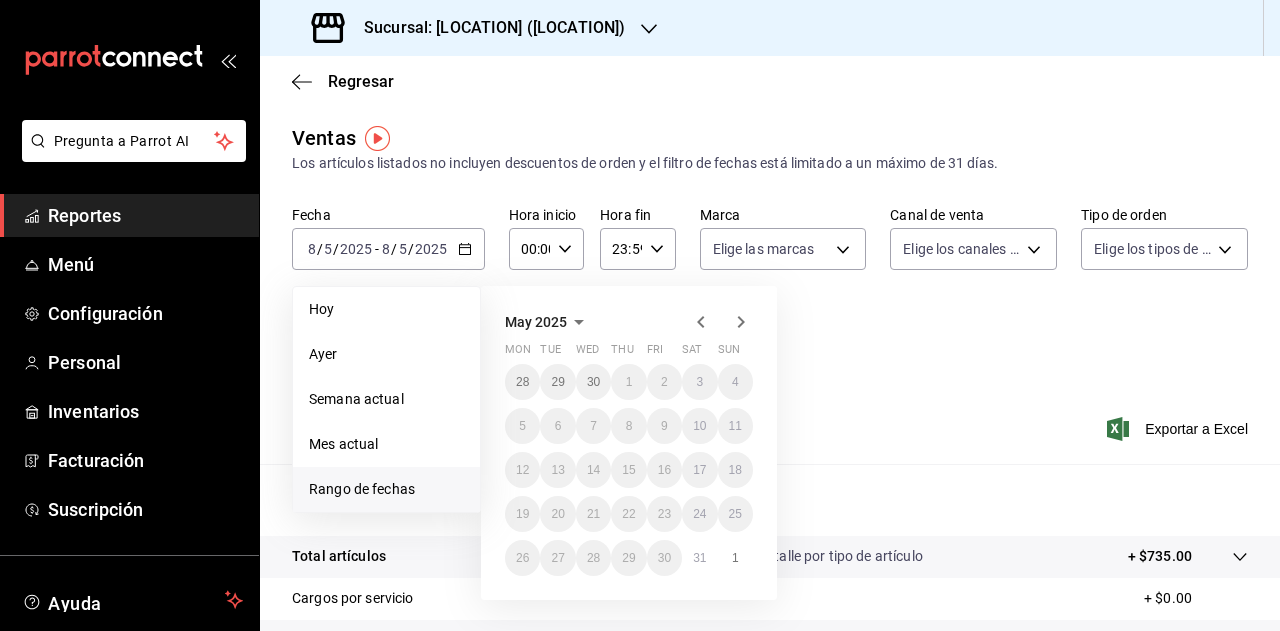 click 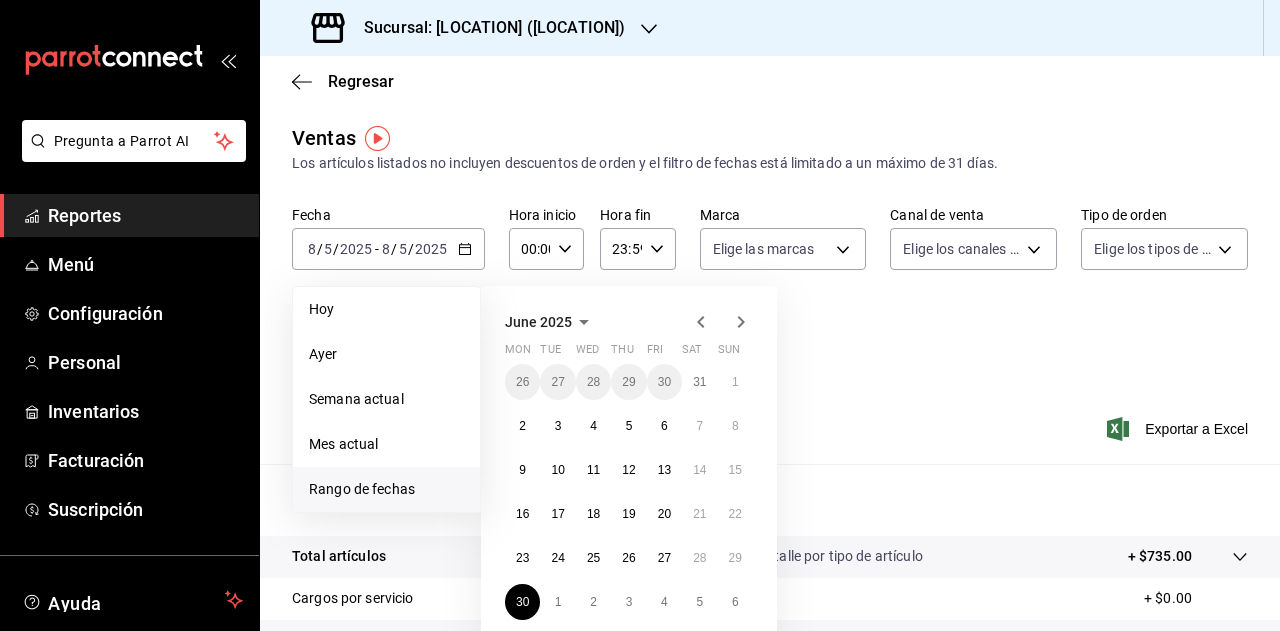 click 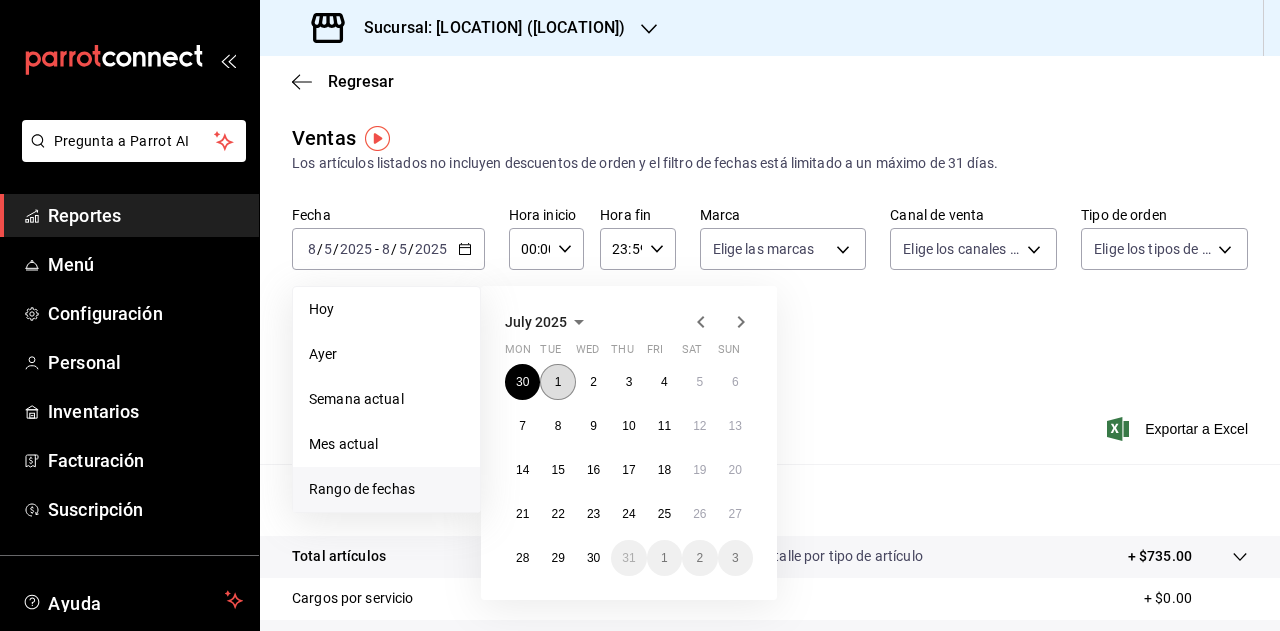 click on "1" at bounding box center (557, 382) 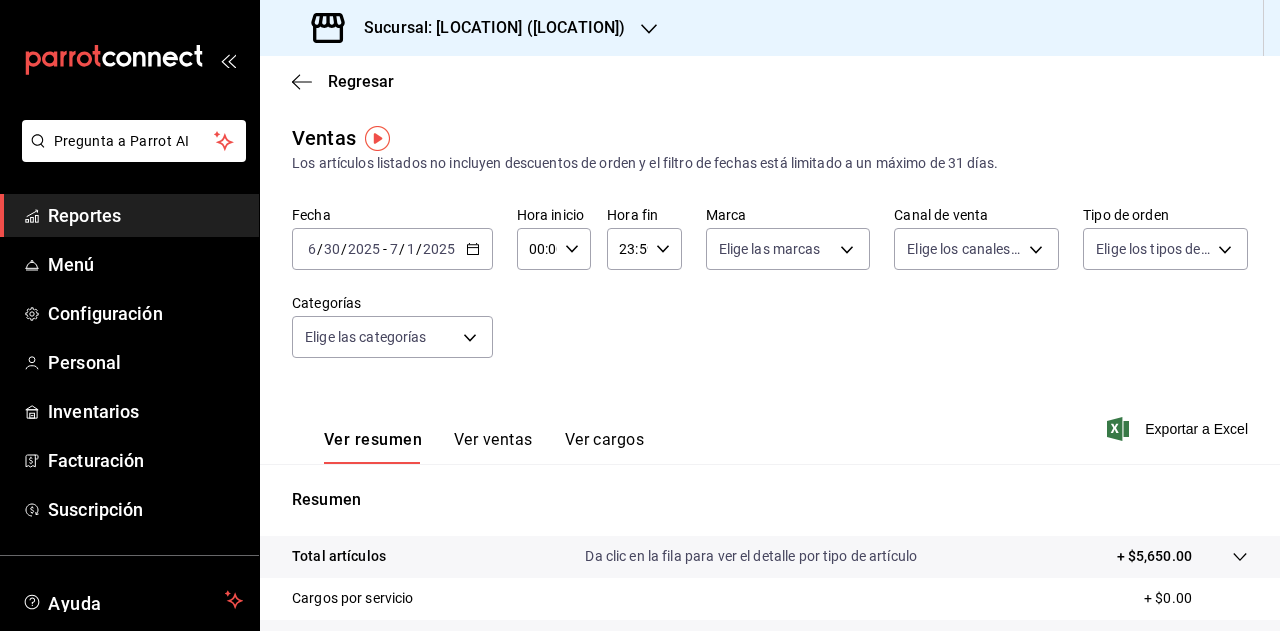 click on "[DATE] [DATE] - [DATE] [DATE]" at bounding box center [392, 249] 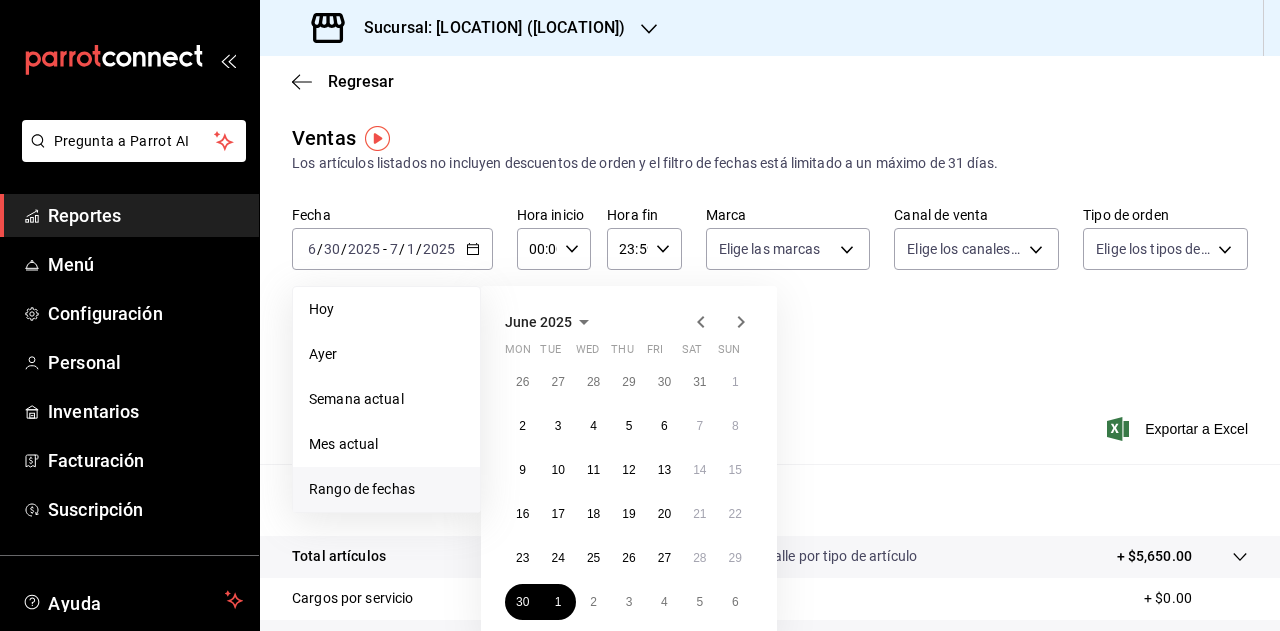 click 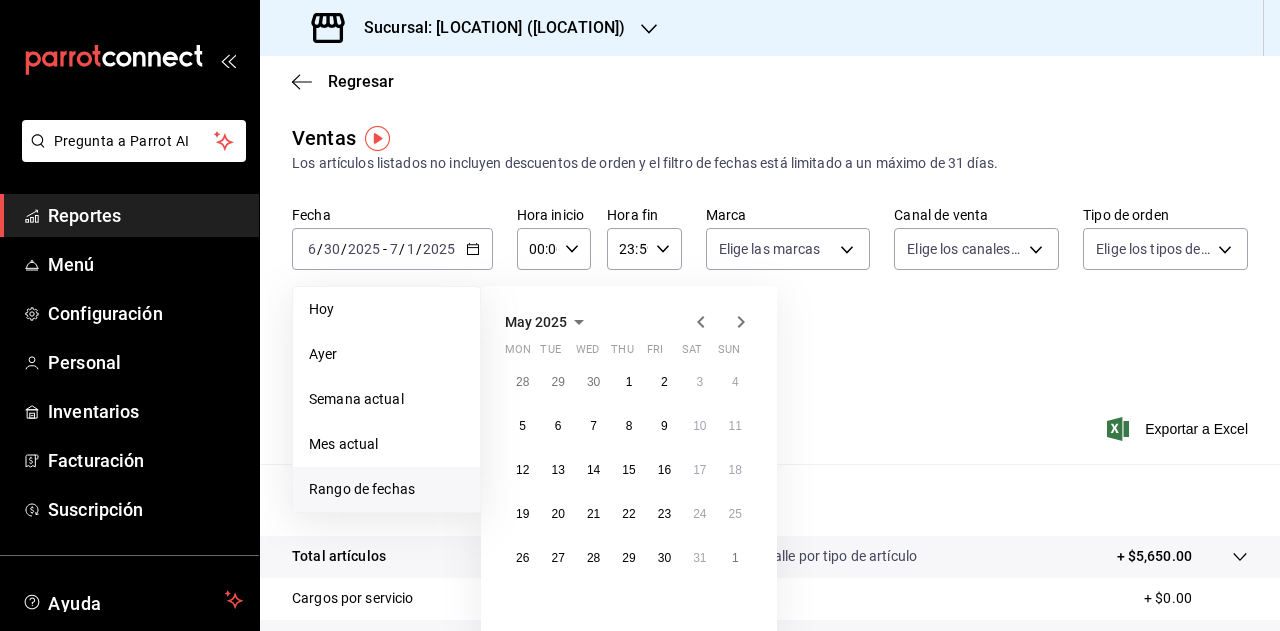 click 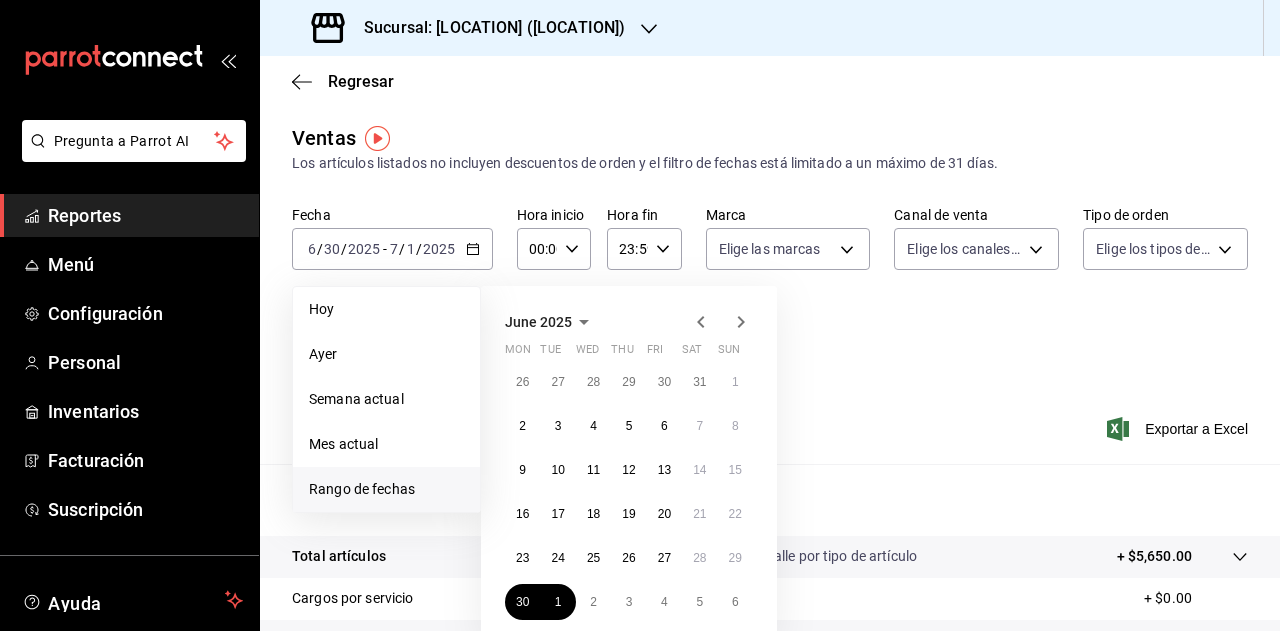 click 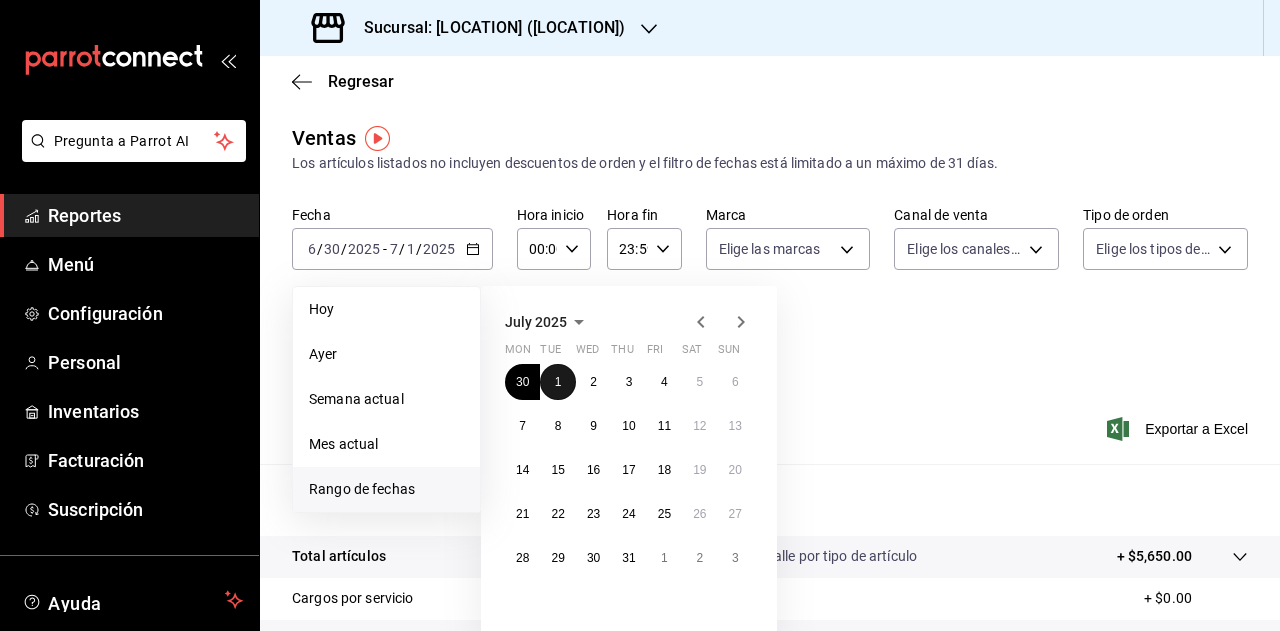 click on "1" at bounding box center (557, 382) 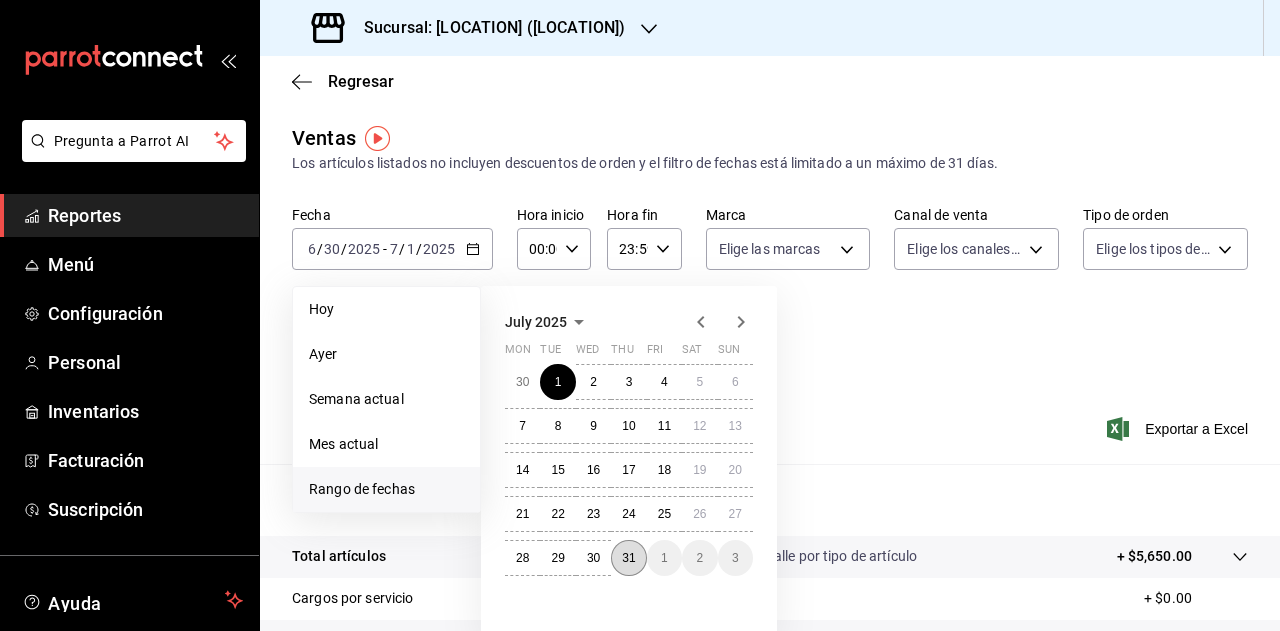 click on "31" at bounding box center [628, 558] 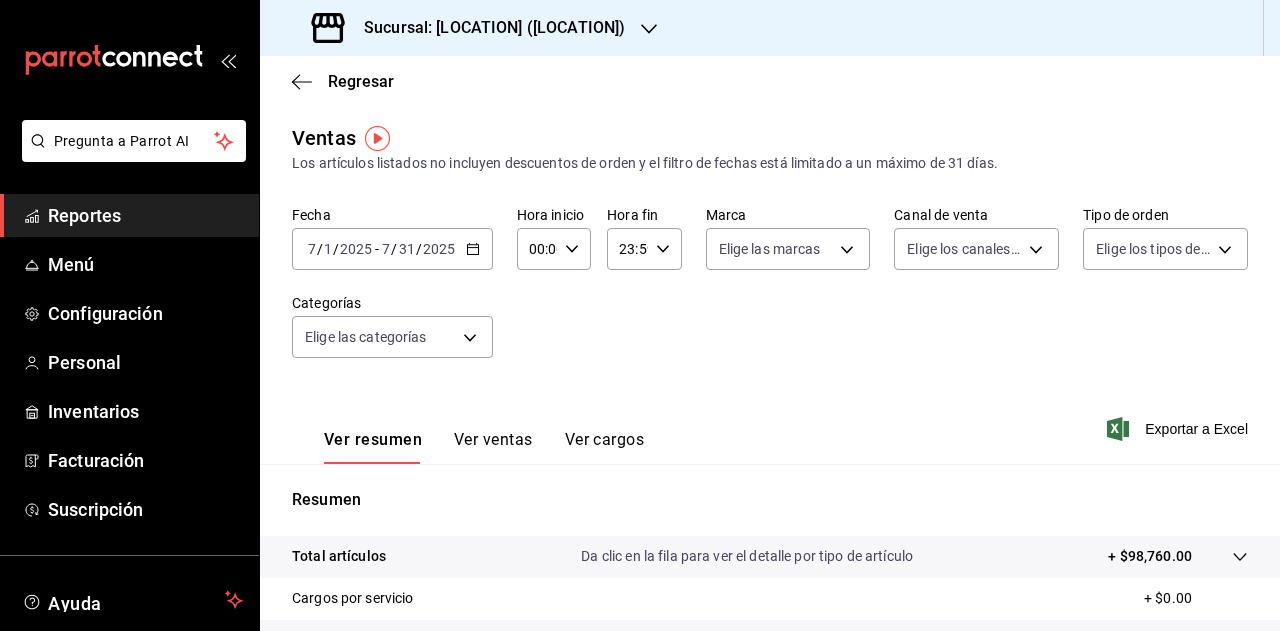 click on "Fecha [DATE] [DATE] - [DATE] [DATE] Hora inicio [TIME] Hora inicio Hora fin [TIME] Hora fin Marca Elige las marcas Canal de venta Elige los canales de venta Tipo de orden Elige los tipos de orden Categorías Elige las categorías" at bounding box center [770, 294] 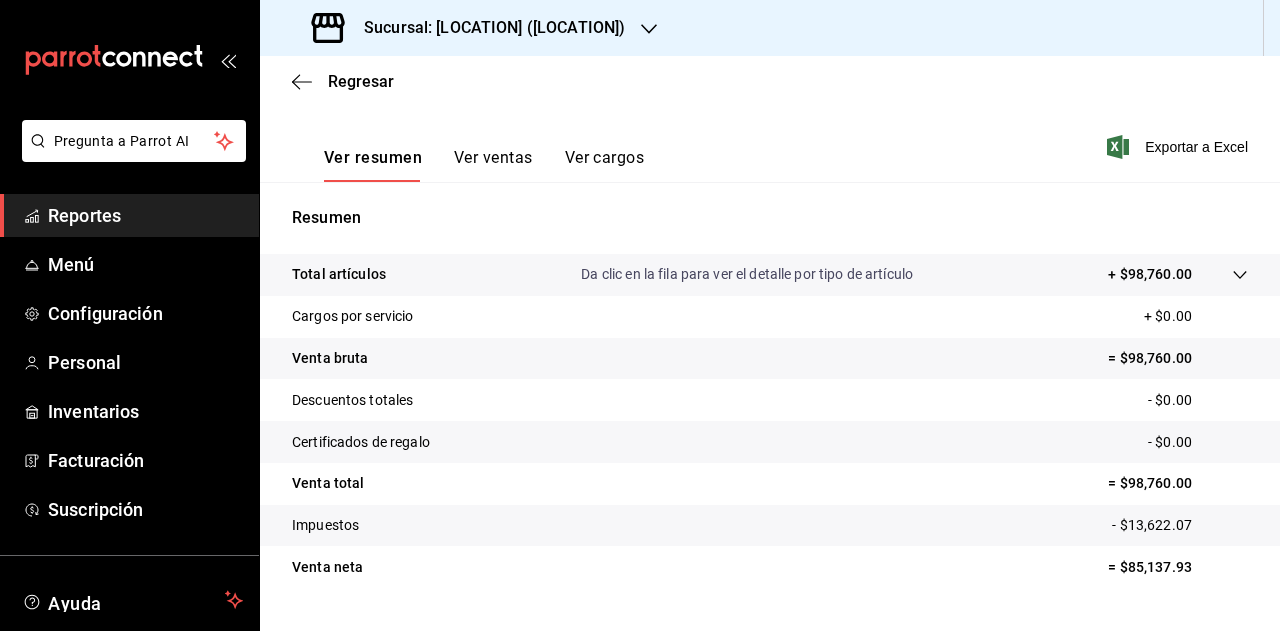 scroll, scrollTop: 327, scrollLeft: 0, axis: vertical 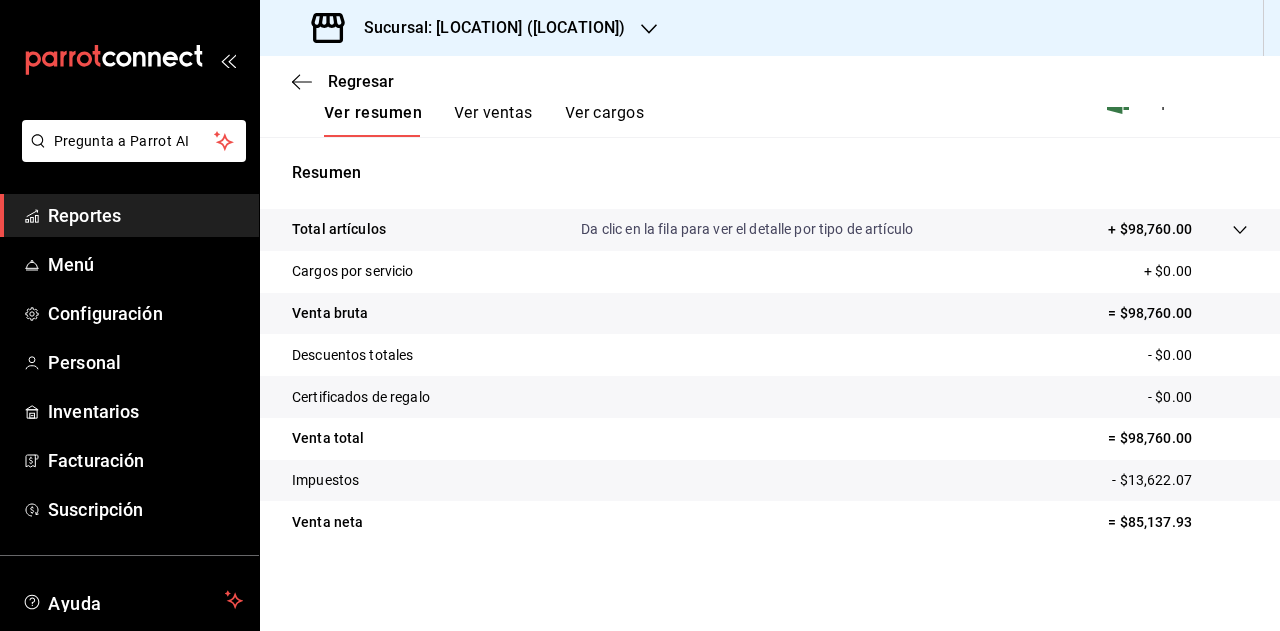 click on "= $98,760.00" at bounding box center (1178, 438) 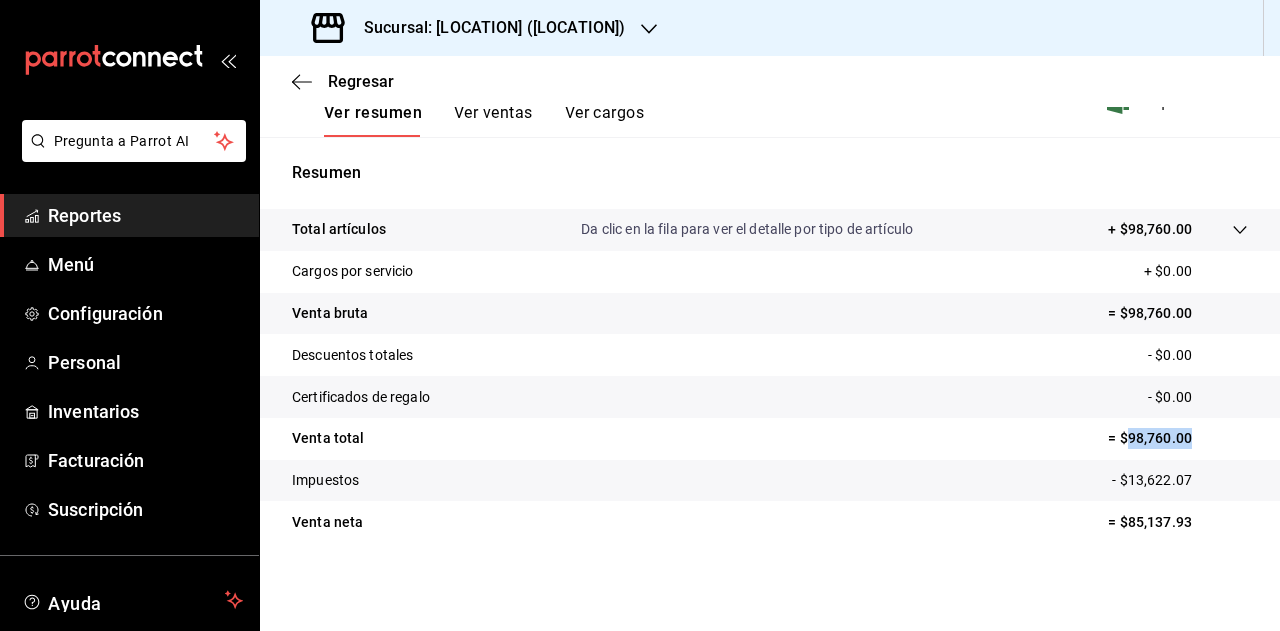 click on "= $98,760.00" at bounding box center (1178, 438) 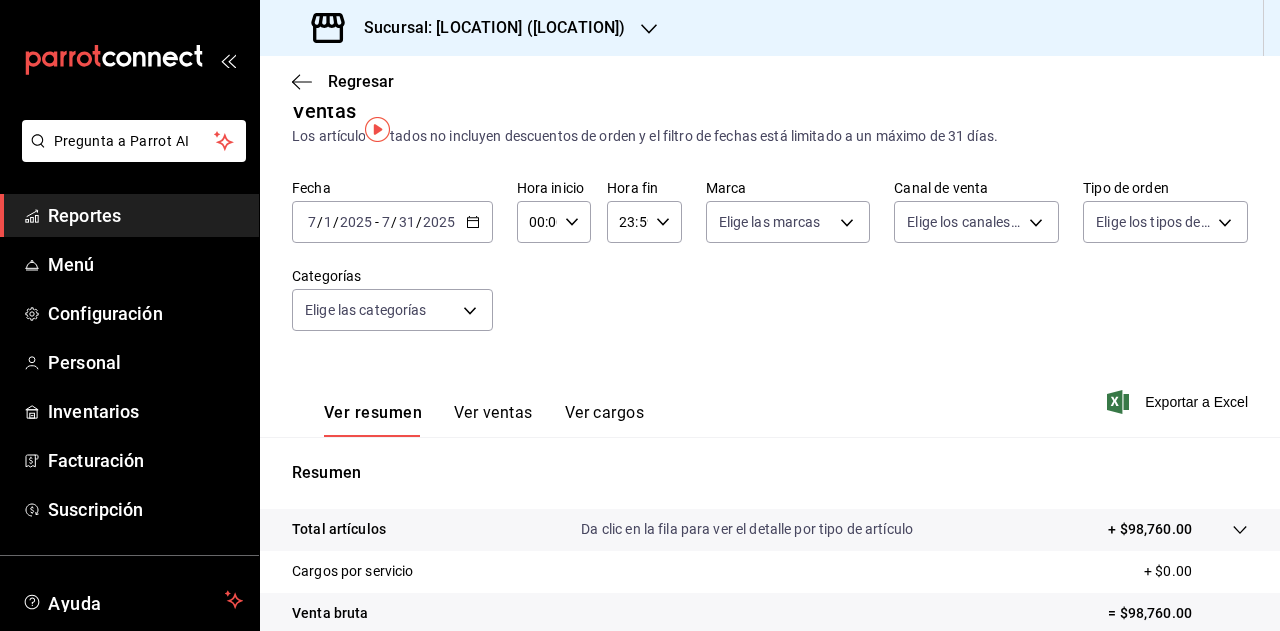 scroll, scrollTop: 0, scrollLeft: 0, axis: both 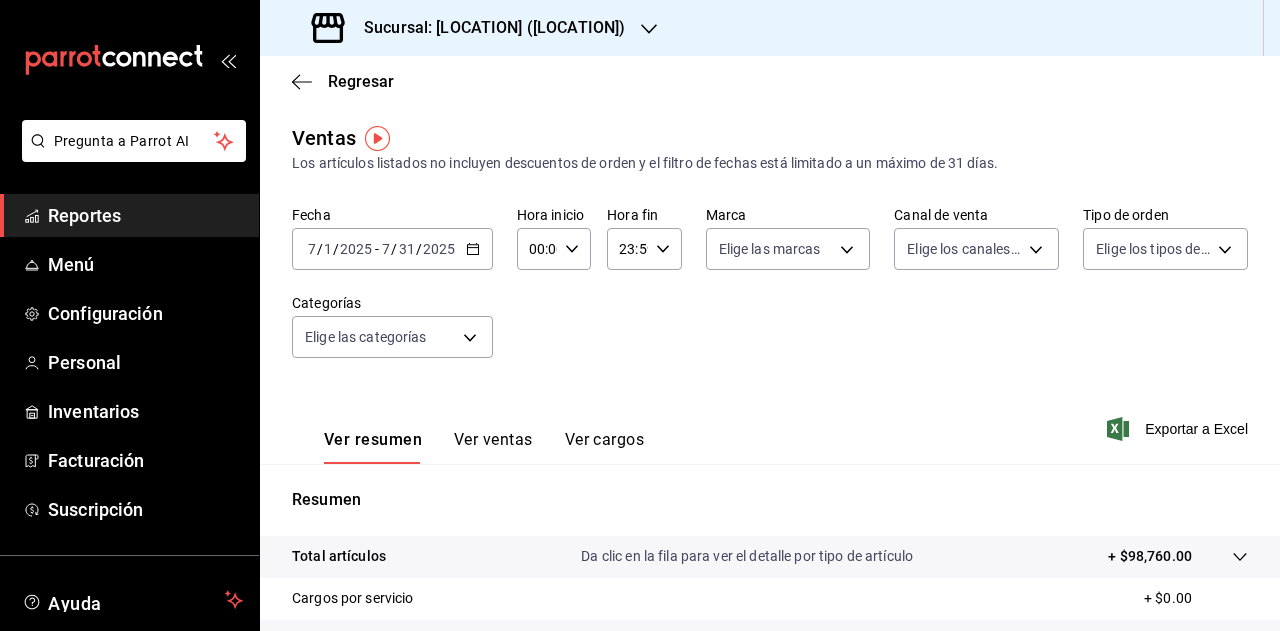 click on "Sucursal: [LOCATION] ([LOCATION])" at bounding box center (470, 28) 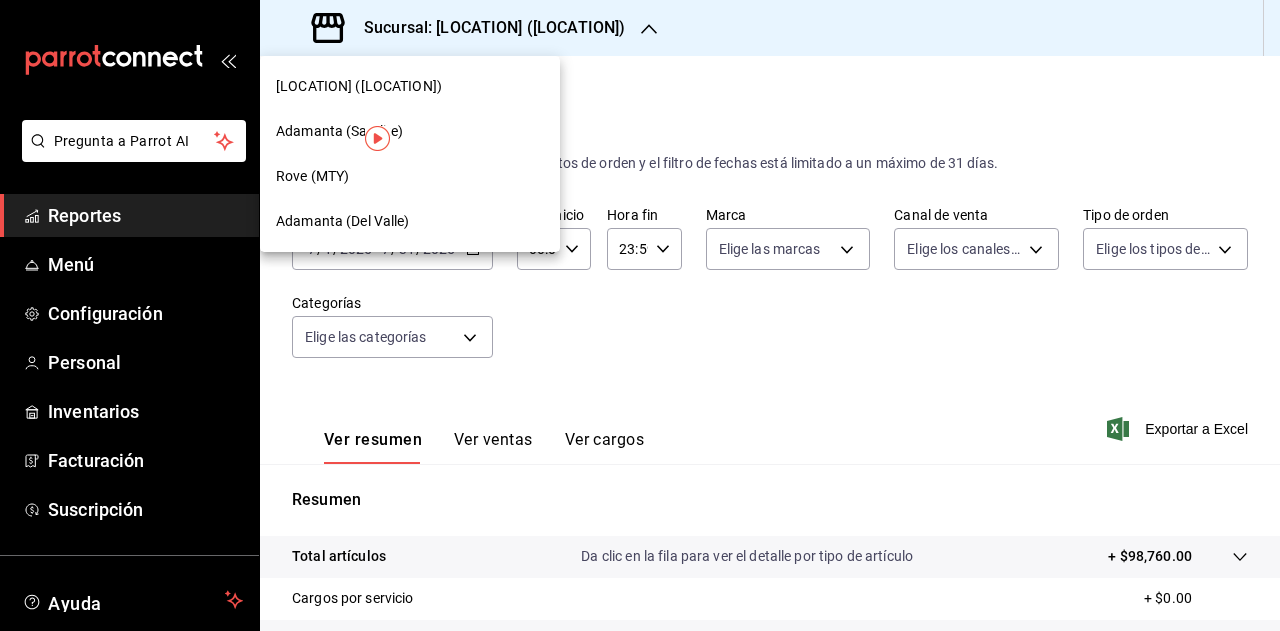 click on "[LOCATION] ([LOCATION])" at bounding box center (359, 86) 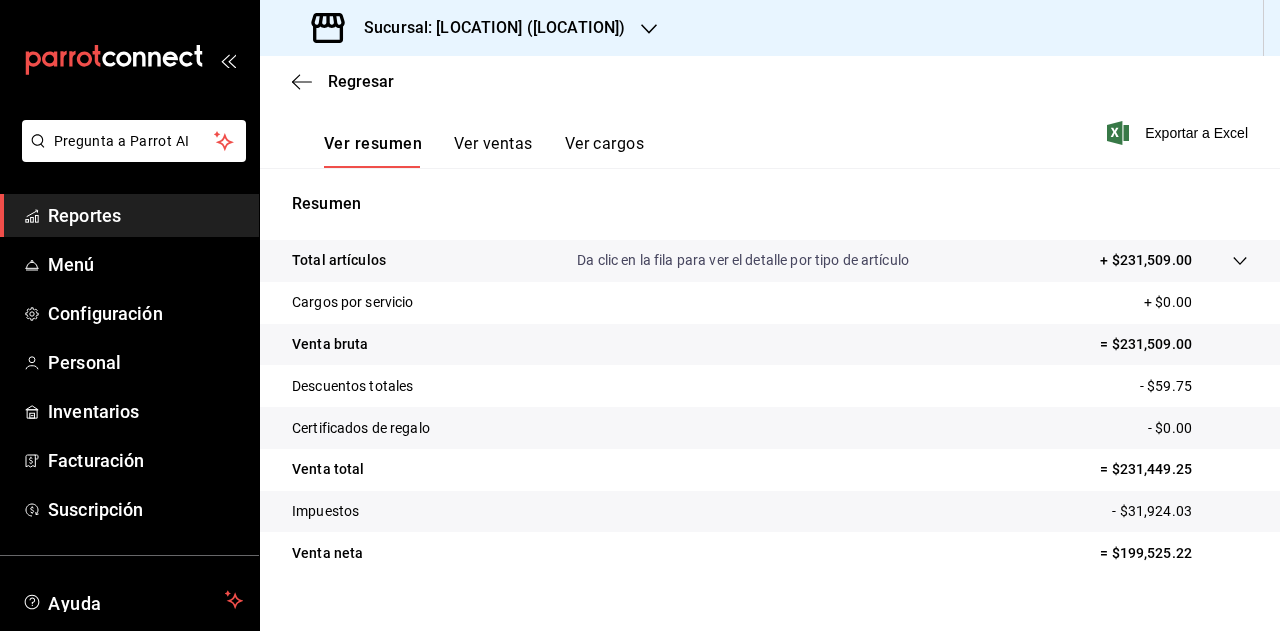 scroll, scrollTop: 327, scrollLeft: 0, axis: vertical 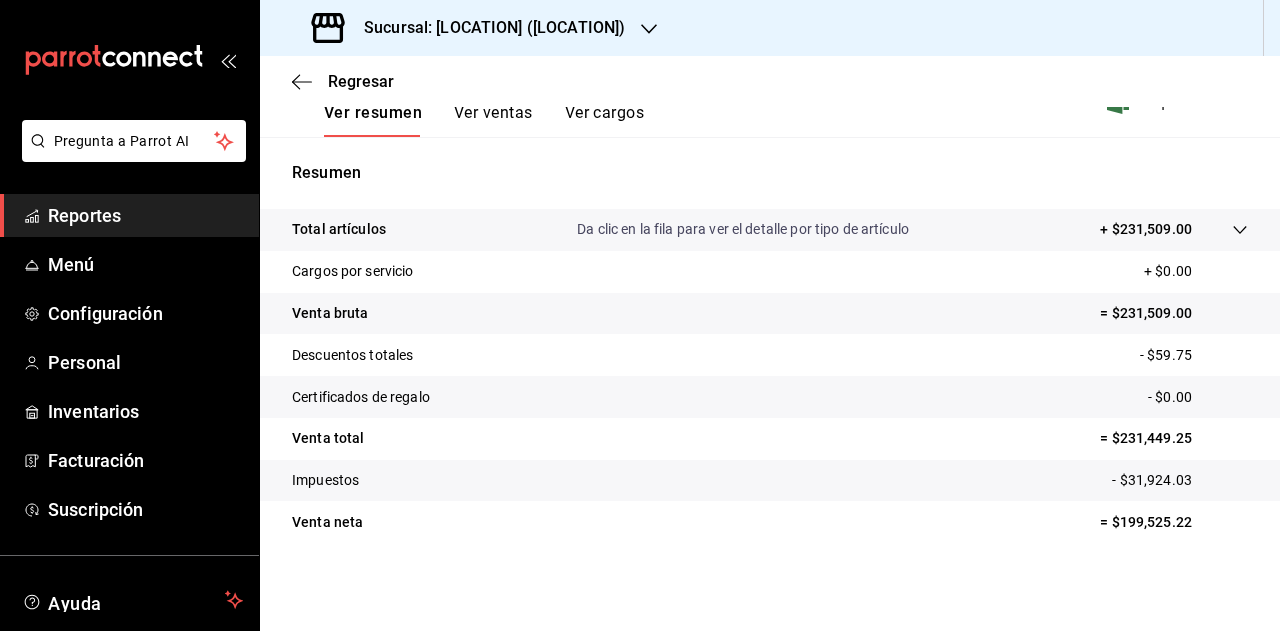 click on "= $231,449.25" at bounding box center (1174, 438) 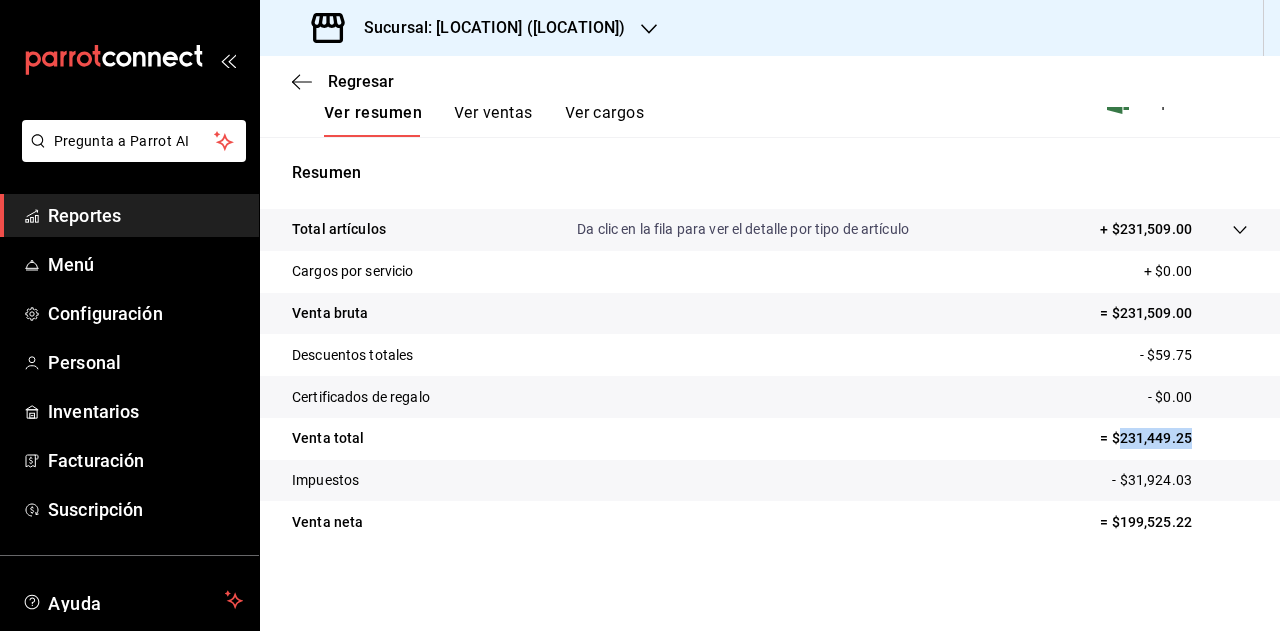 click on "= $231,449.25" at bounding box center (1174, 438) 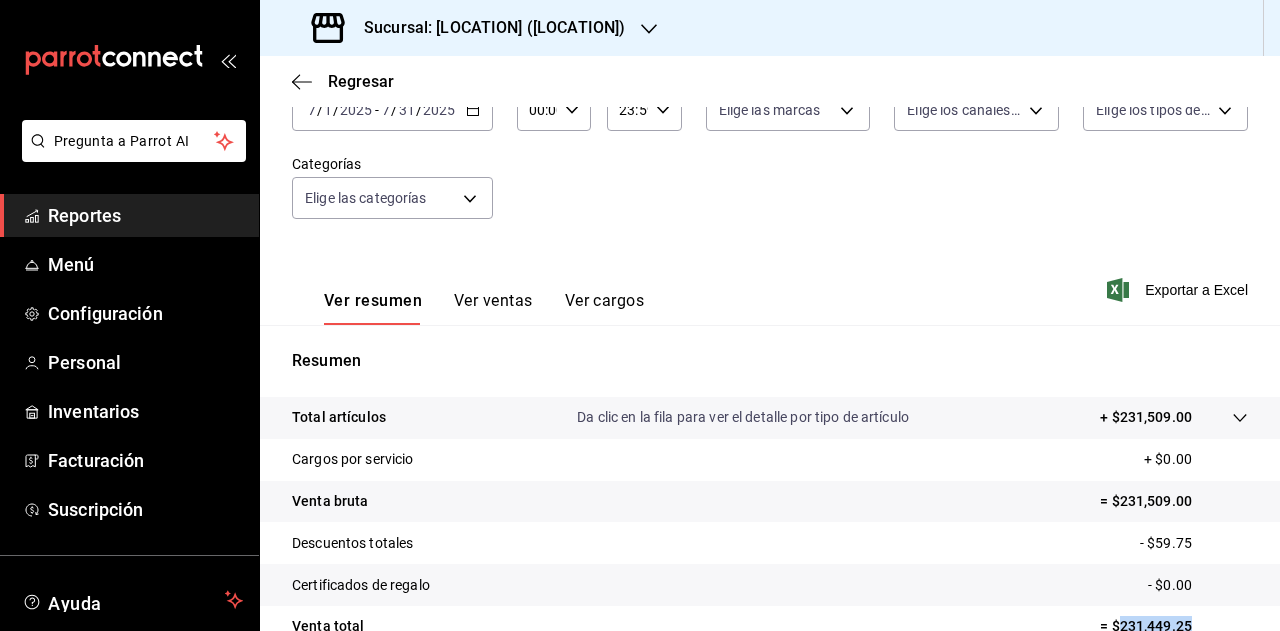 scroll, scrollTop: 0, scrollLeft: 0, axis: both 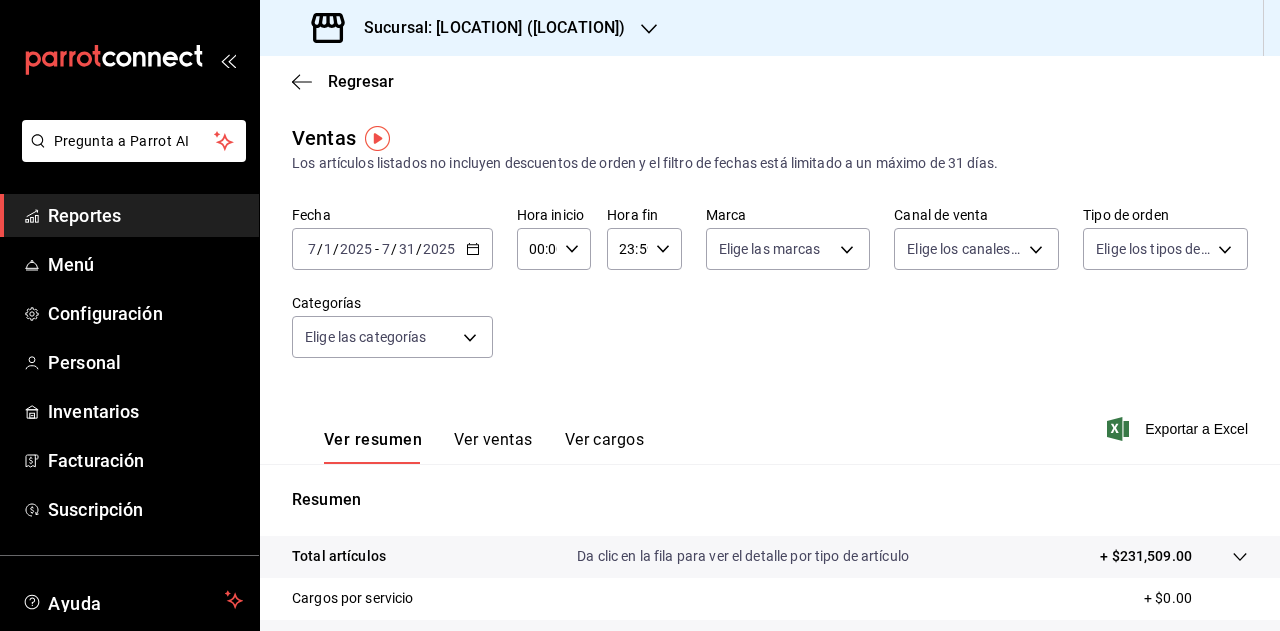click on "Sucursal: [LOCATION] ([LOCATION])" at bounding box center [486, 28] 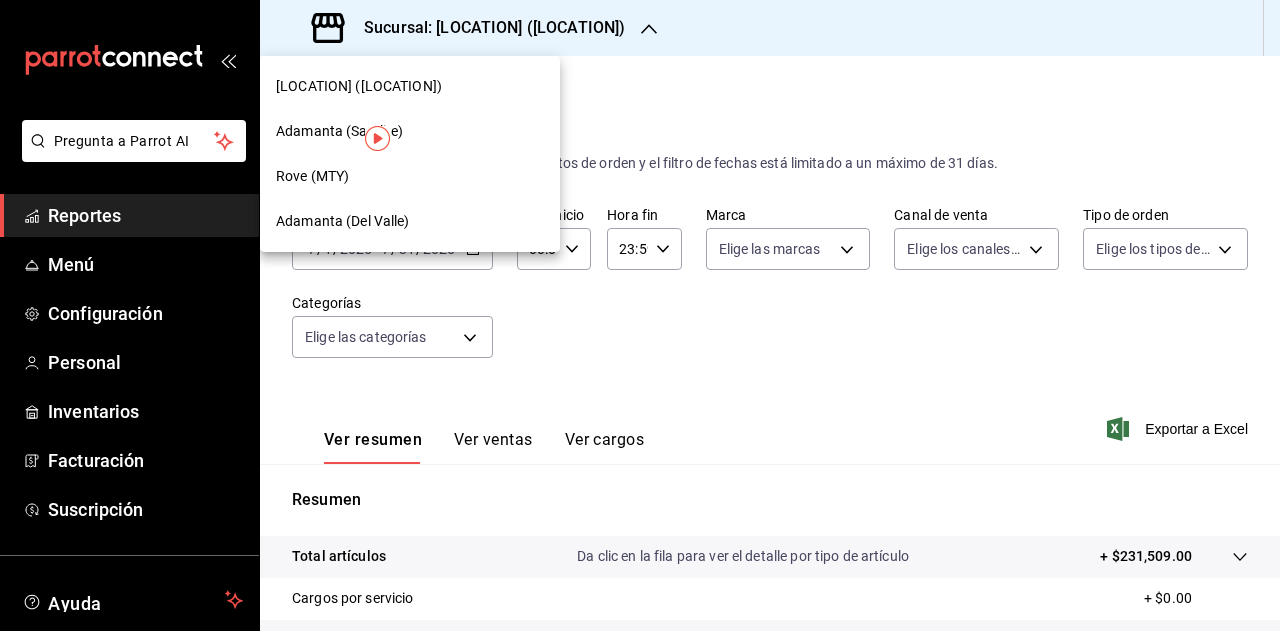 click on "Adamanta (Satelite)" at bounding box center [410, 131] 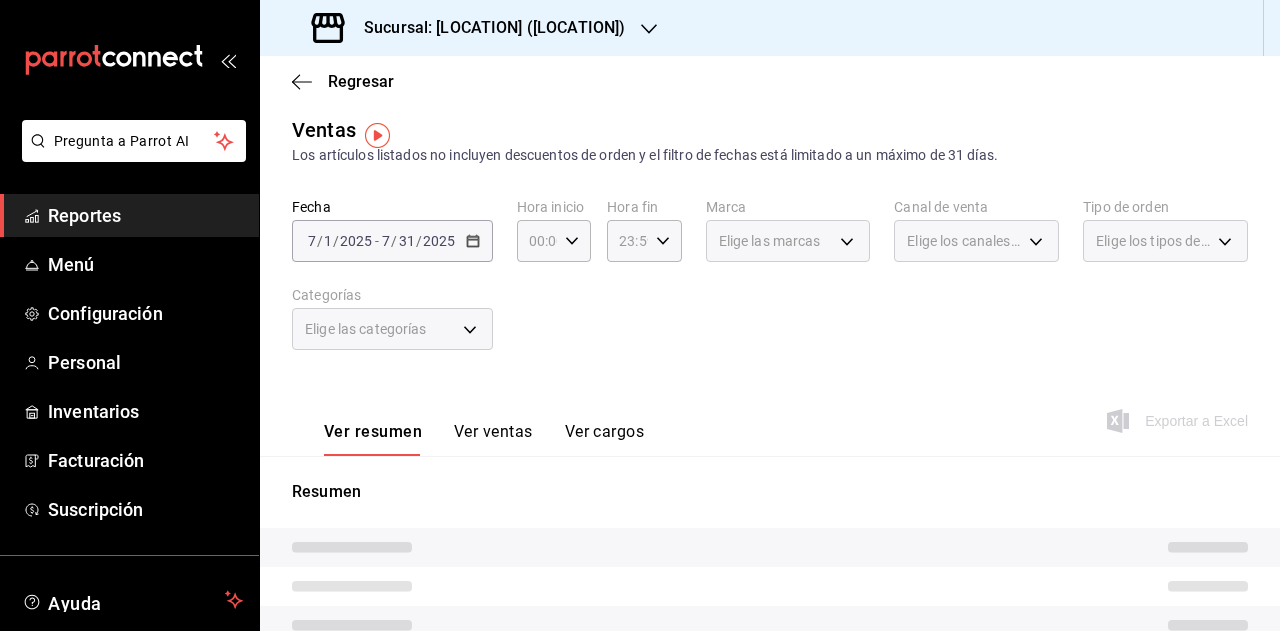 scroll, scrollTop: 0, scrollLeft: 0, axis: both 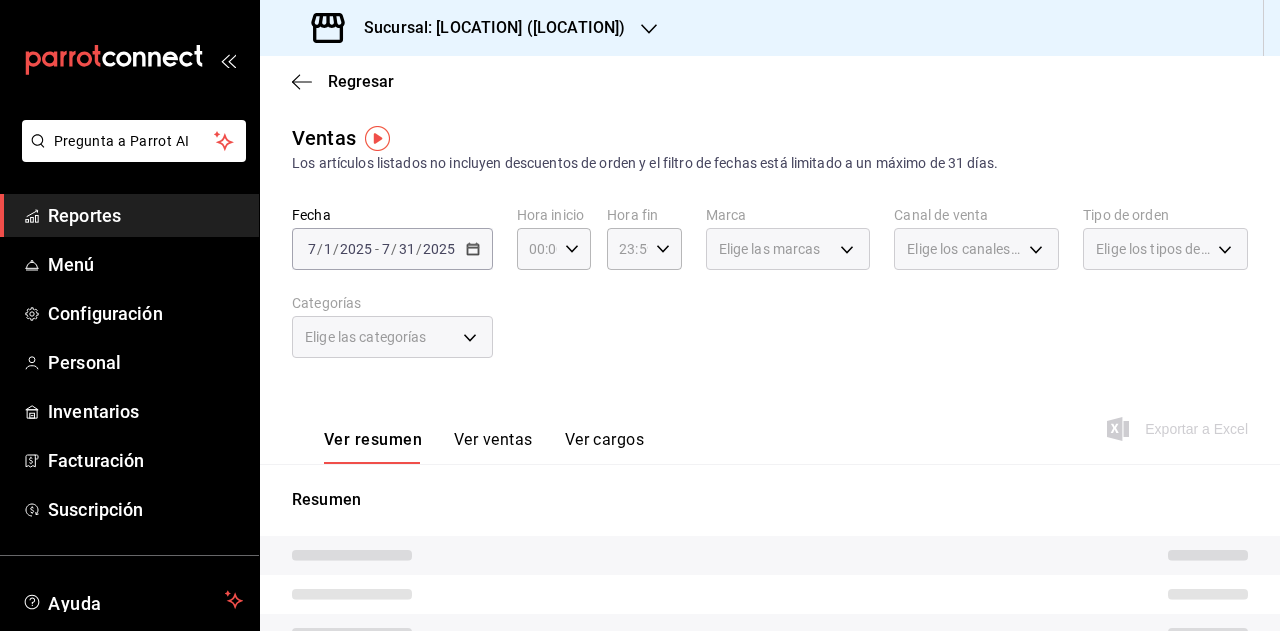click on "Fecha [DATE] [DATE] - [DATE] [DATE] Hora inicio [TIME] Hora inicio Hora fin [TIME] Hora fin Marca Elige las marcas Canal de venta Elige los canales de venta Tipo de orden Elige los tipos de orden Categorías Elige las categorías" at bounding box center (770, 294) 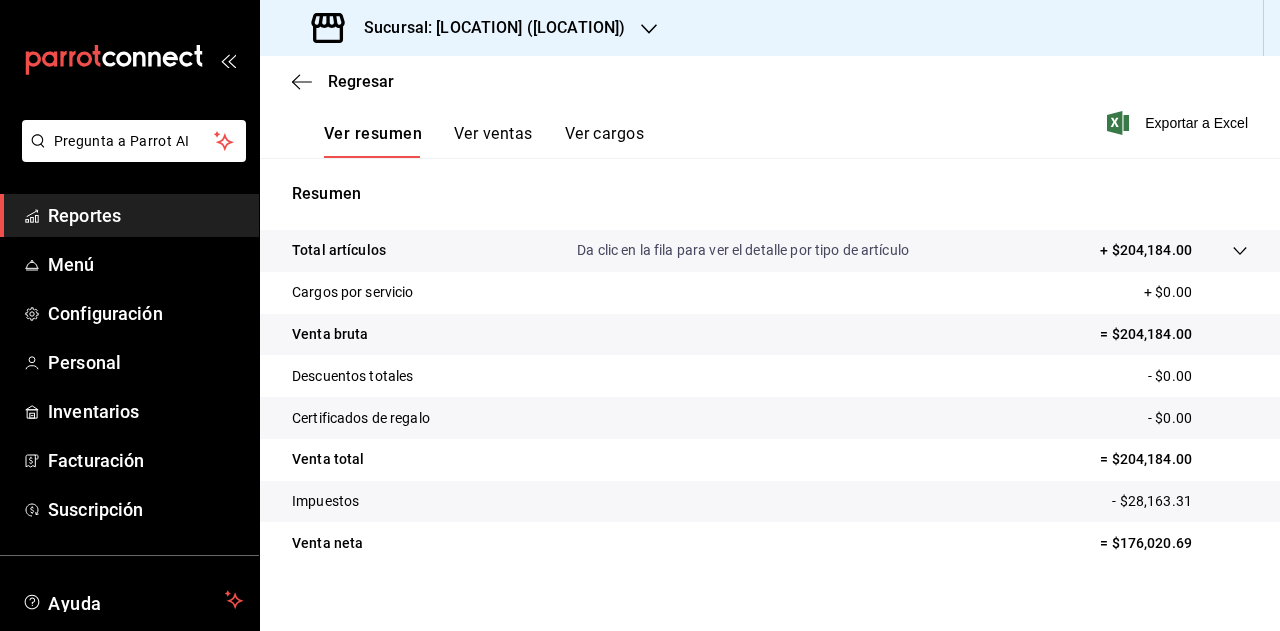 scroll, scrollTop: 327, scrollLeft: 0, axis: vertical 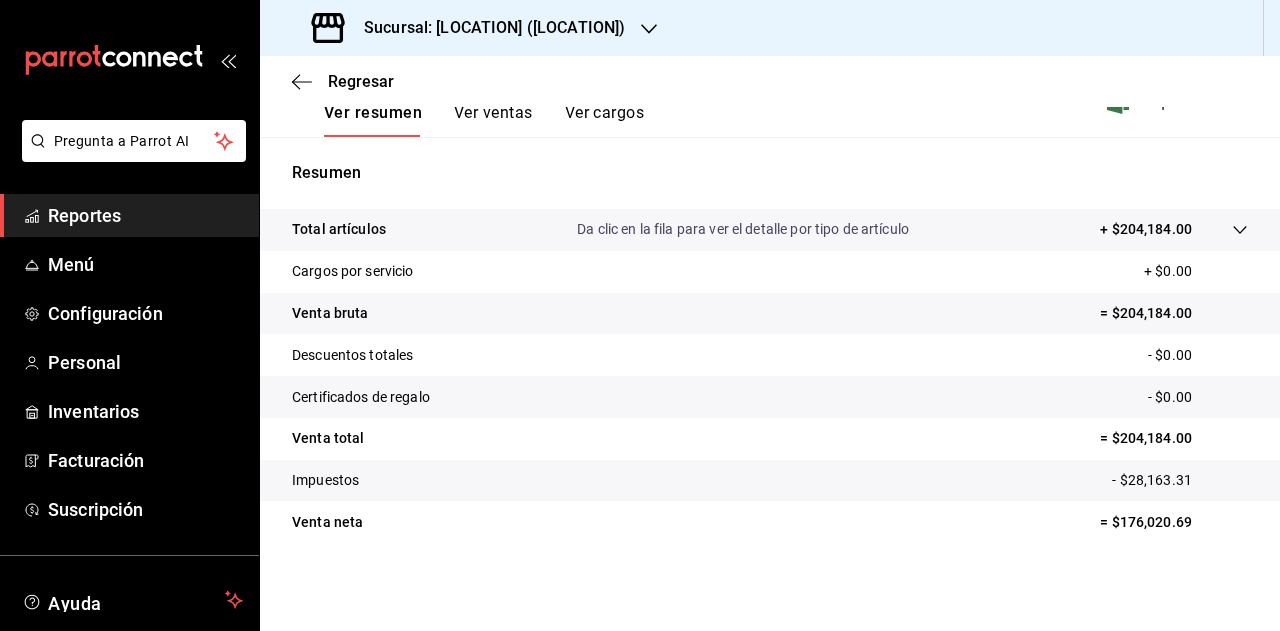 click on "= $204,184.00" at bounding box center [1174, 438] 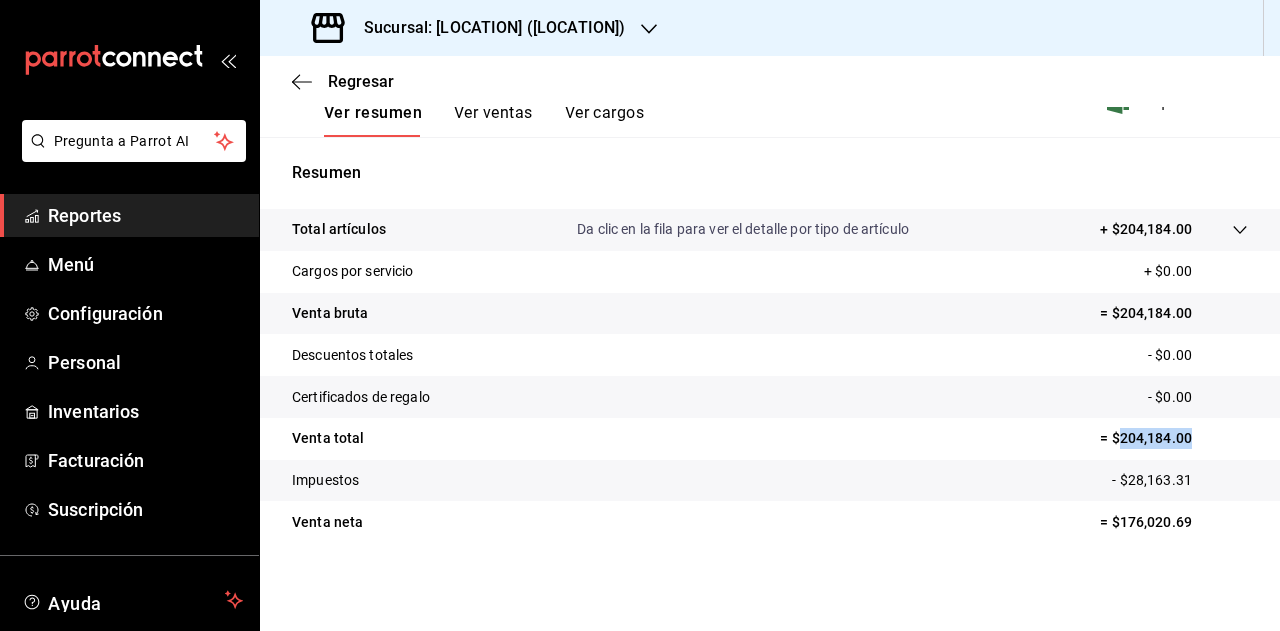 click on "= $204,184.00" at bounding box center [1174, 438] 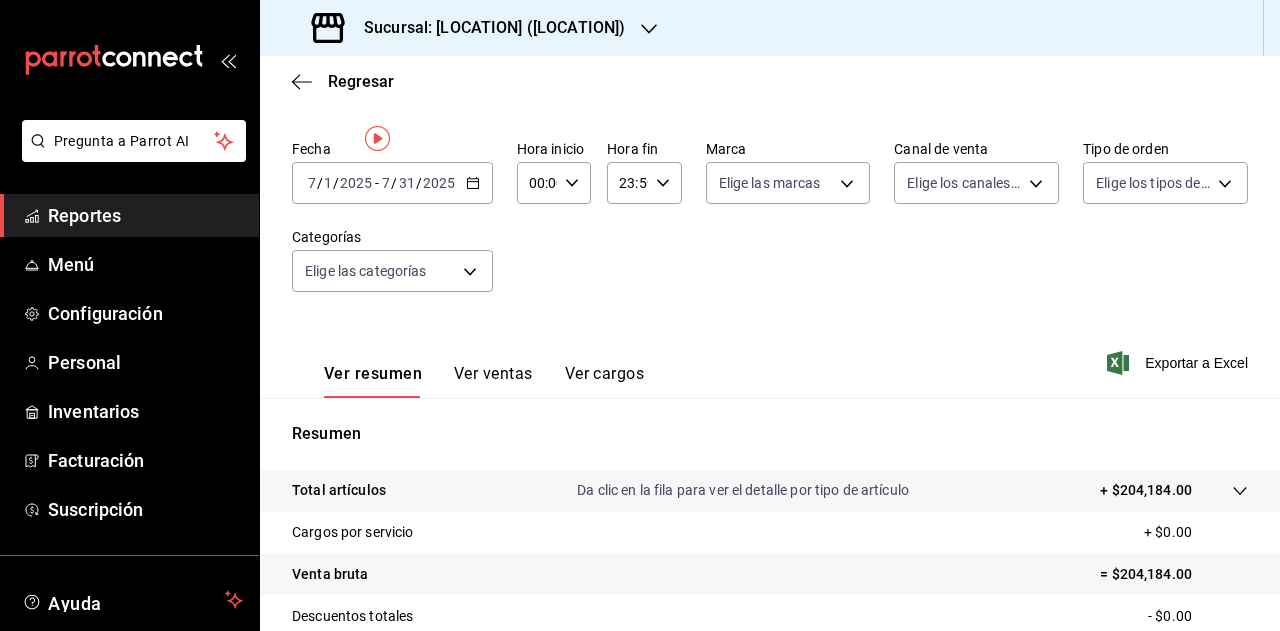 scroll, scrollTop: 0, scrollLeft: 0, axis: both 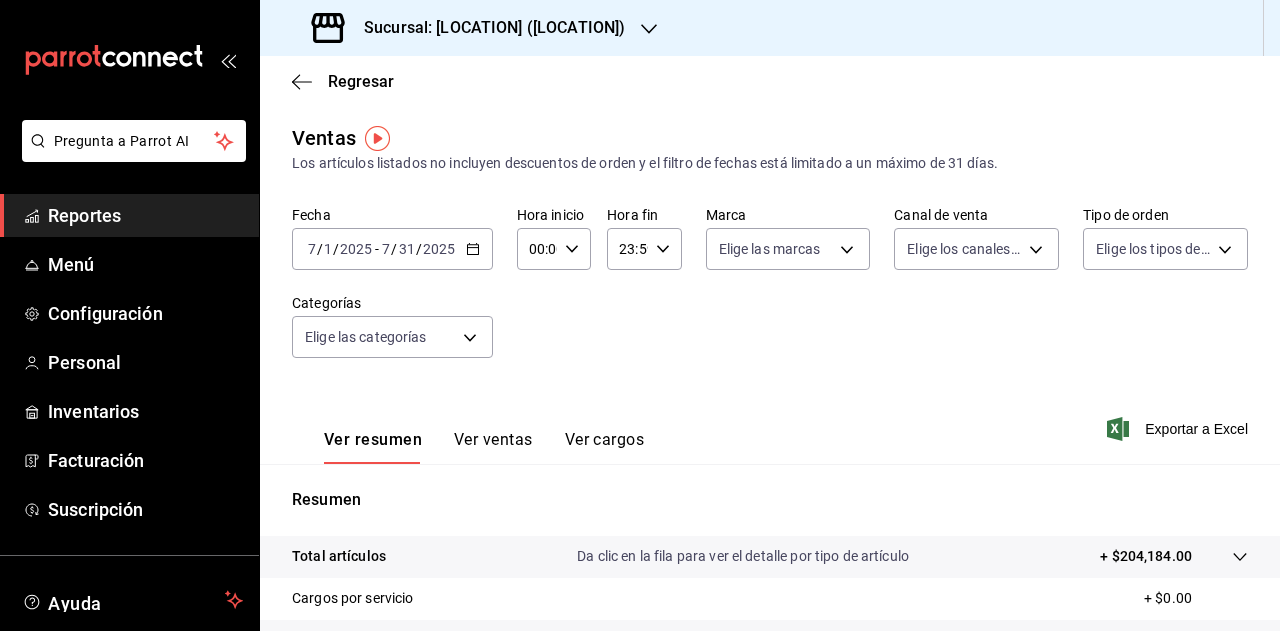 click on "Sucursal: [LOCATION] ([LOCATION])" at bounding box center (486, 28) 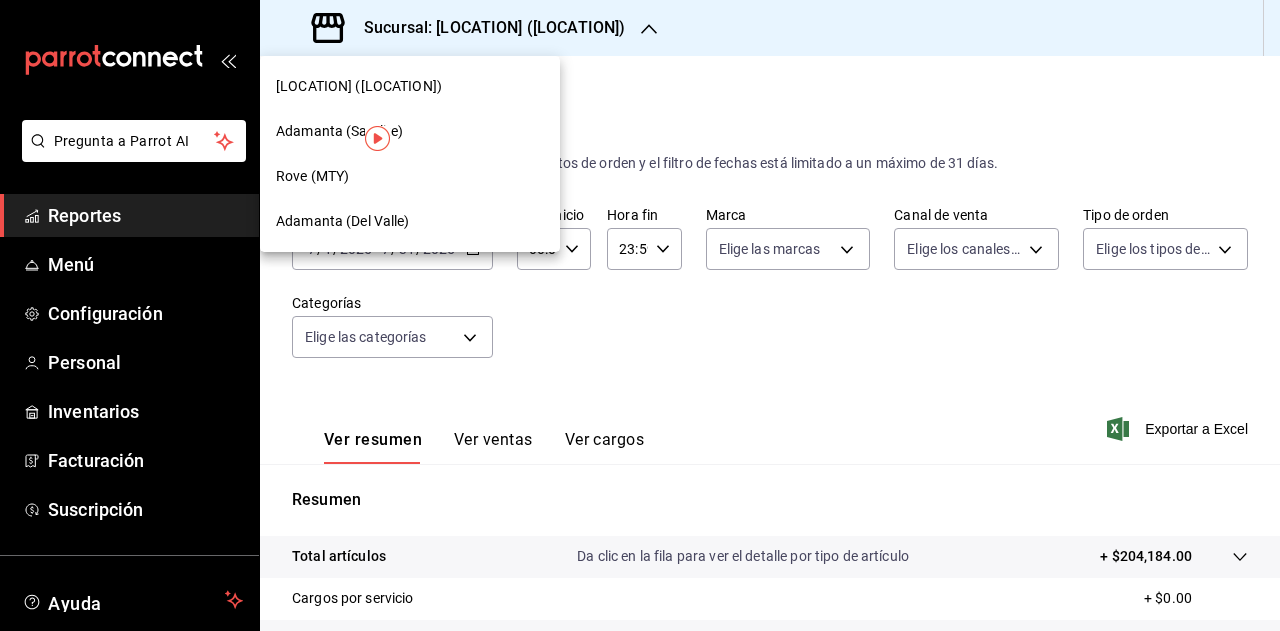 click on "Rove (MTY)" at bounding box center [410, 176] 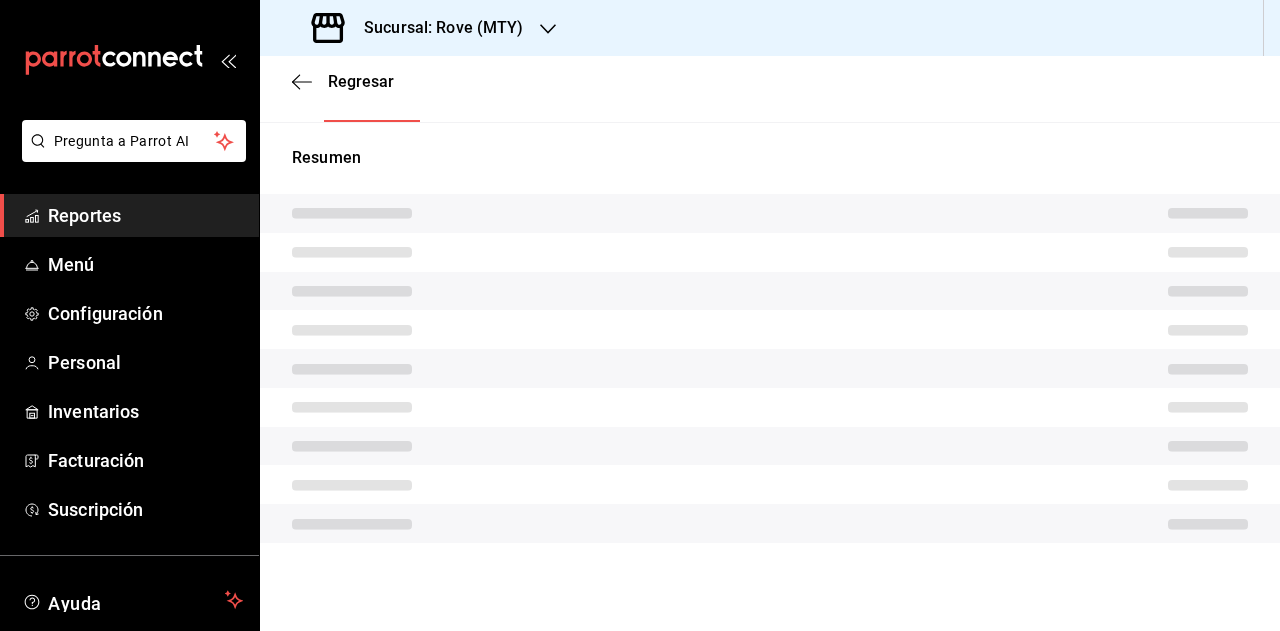 scroll, scrollTop: 327, scrollLeft: 0, axis: vertical 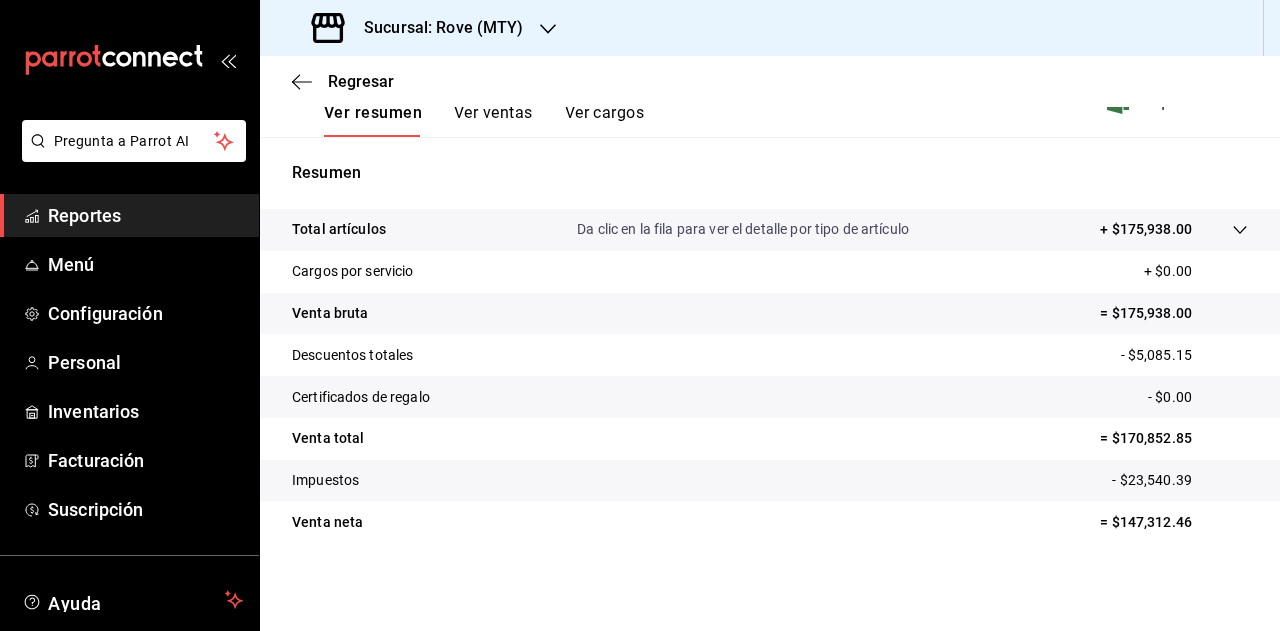 click on "= $170,852.85" at bounding box center (1174, 438) 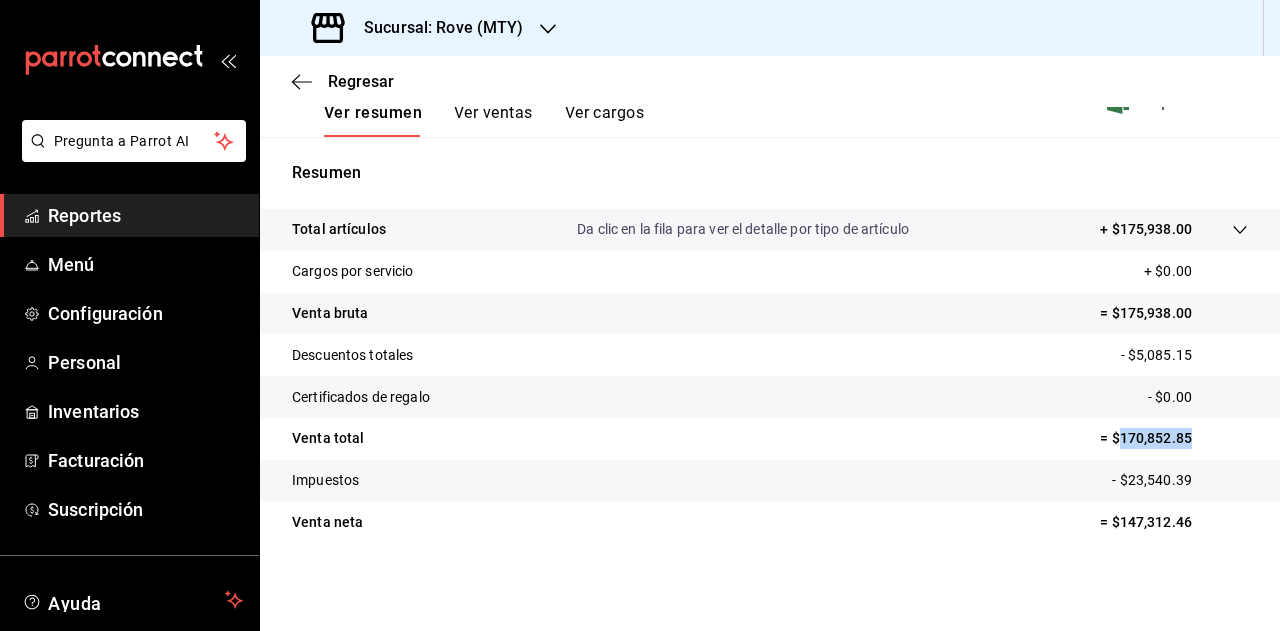 click on "= $170,852.85" at bounding box center [1174, 438] 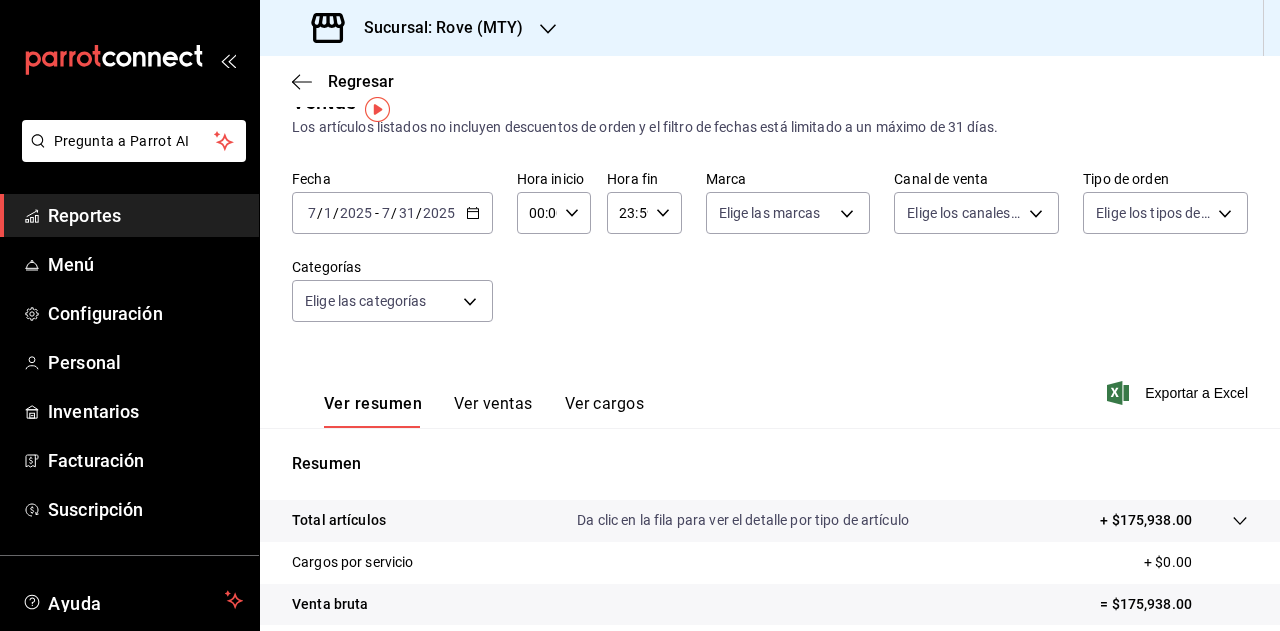 scroll, scrollTop: 27, scrollLeft: 0, axis: vertical 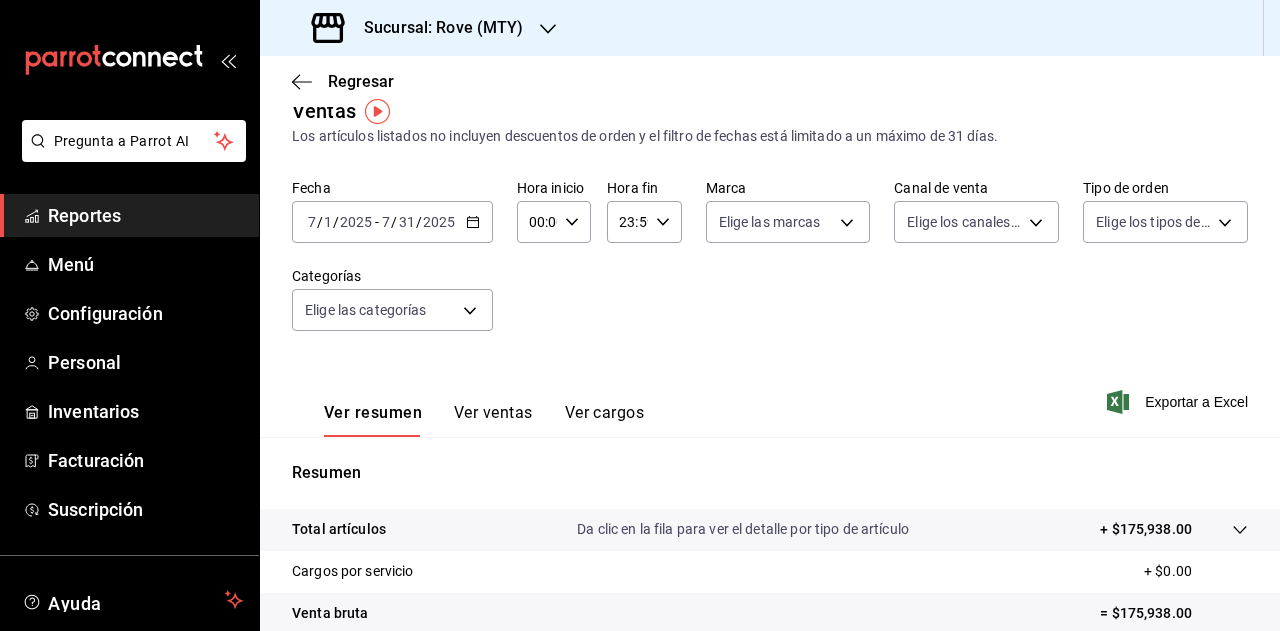 click 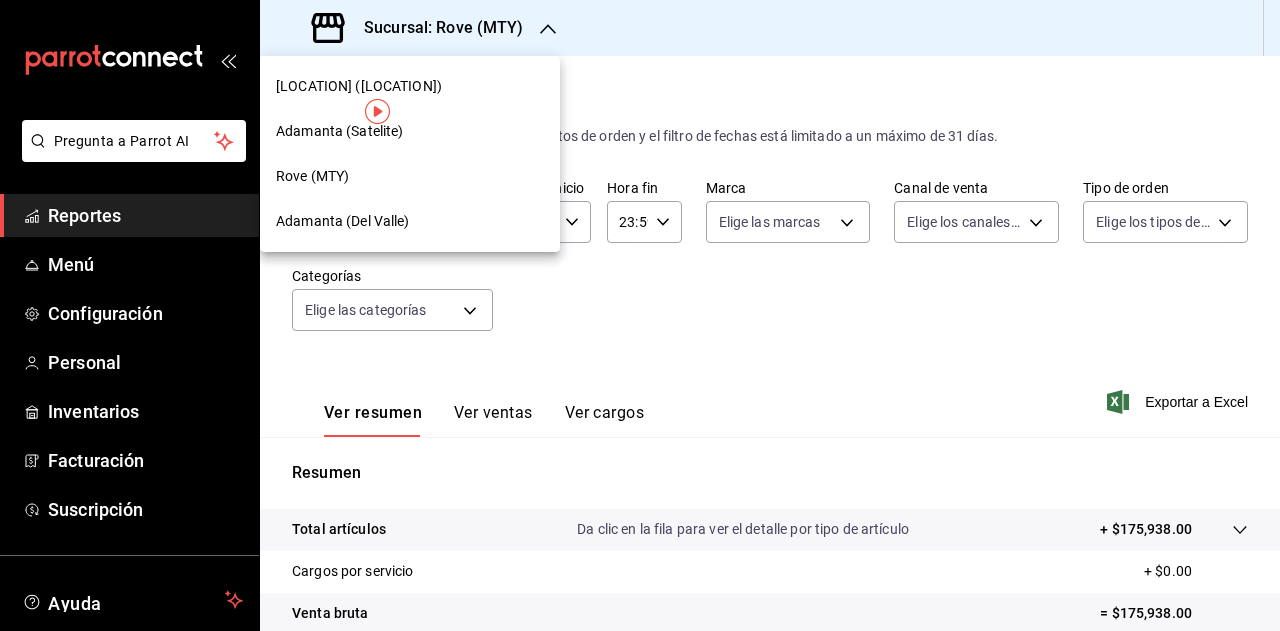 click on "Adamanta (Del Valle)" at bounding box center (410, 221) 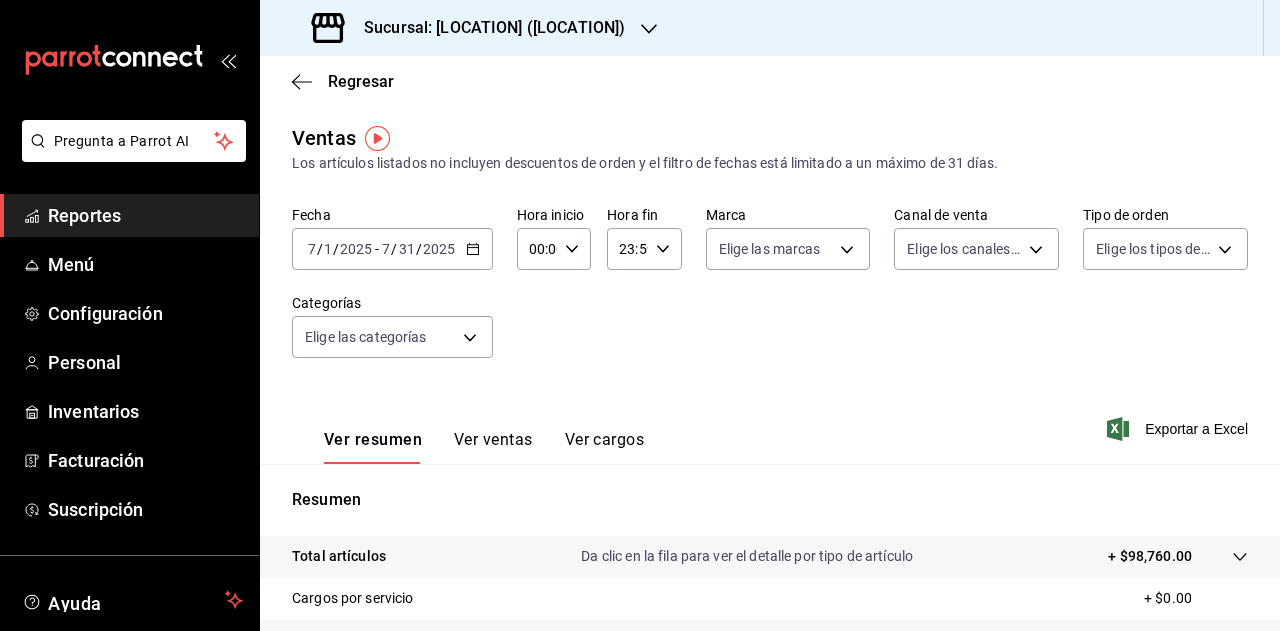 scroll, scrollTop: 327, scrollLeft: 0, axis: vertical 